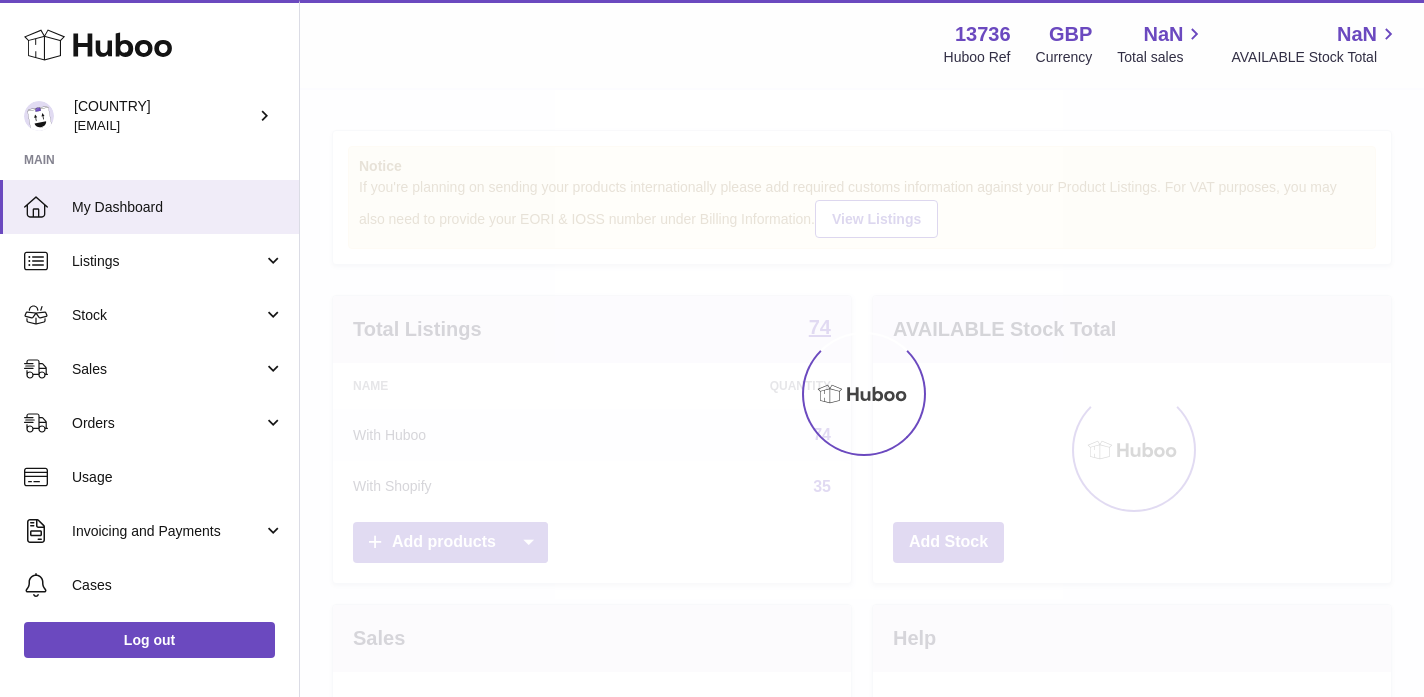 scroll, scrollTop: 0, scrollLeft: 0, axis: both 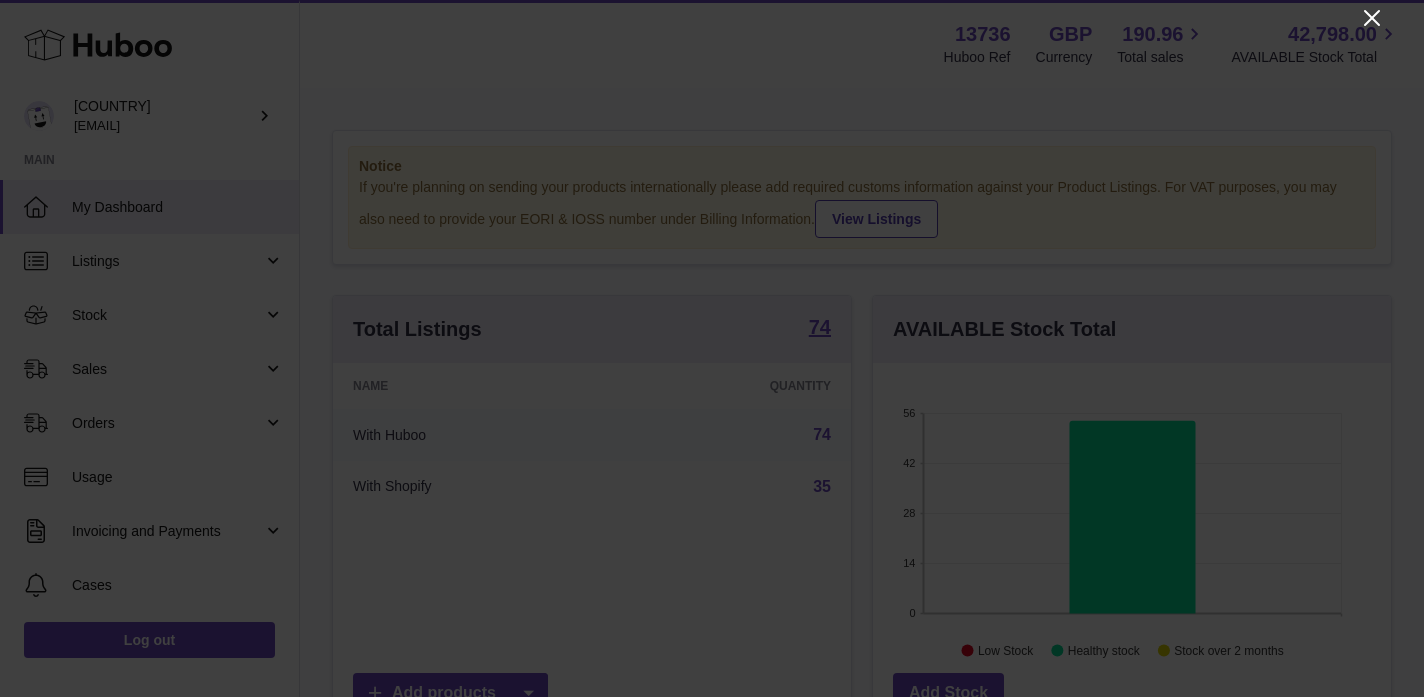 click 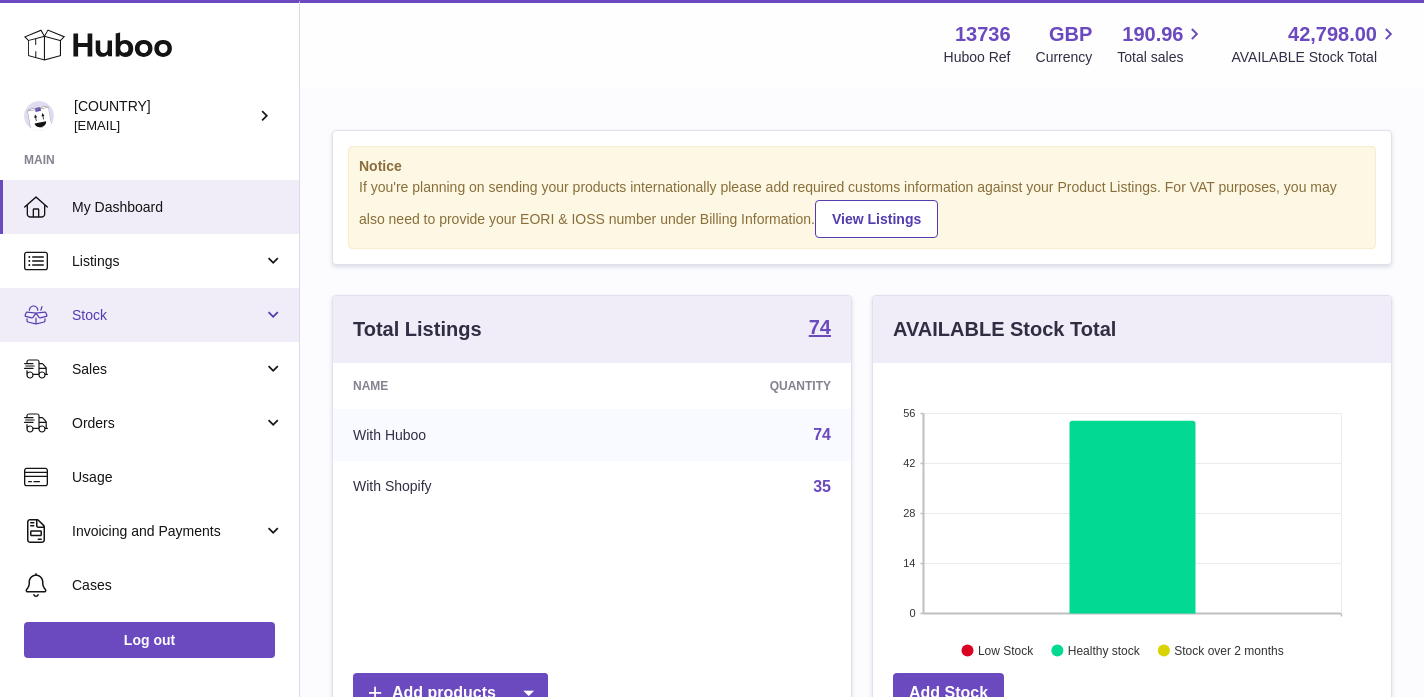click on "Stock" at bounding box center [149, 315] 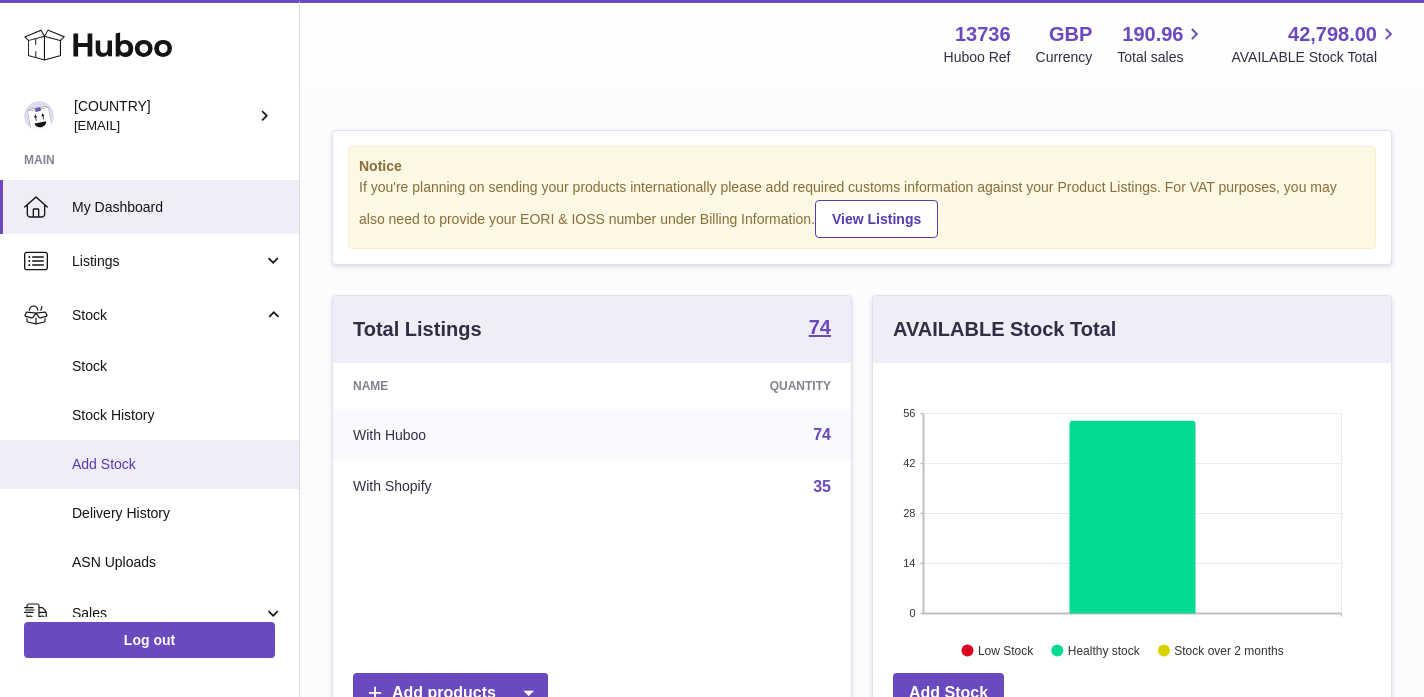 click on "Add Stock" at bounding box center [178, 464] 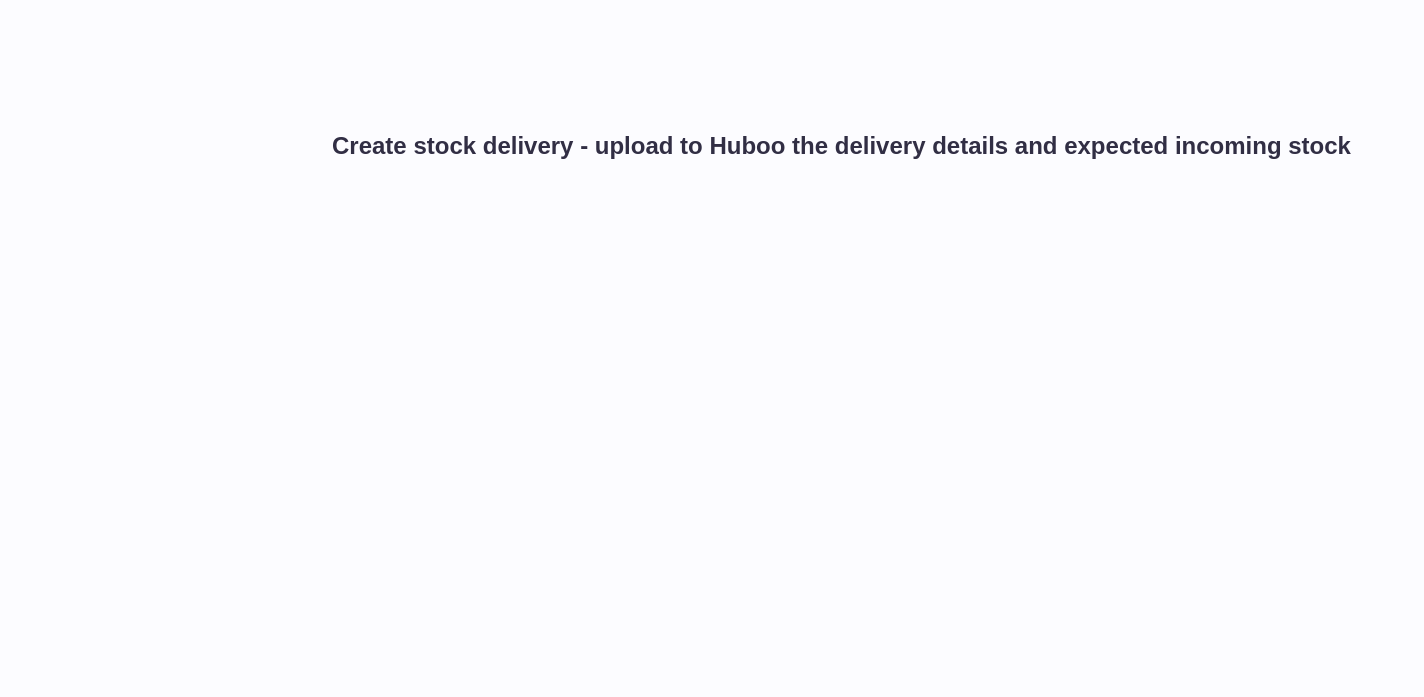 scroll, scrollTop: 0, scrollLeft: 0, axis: both 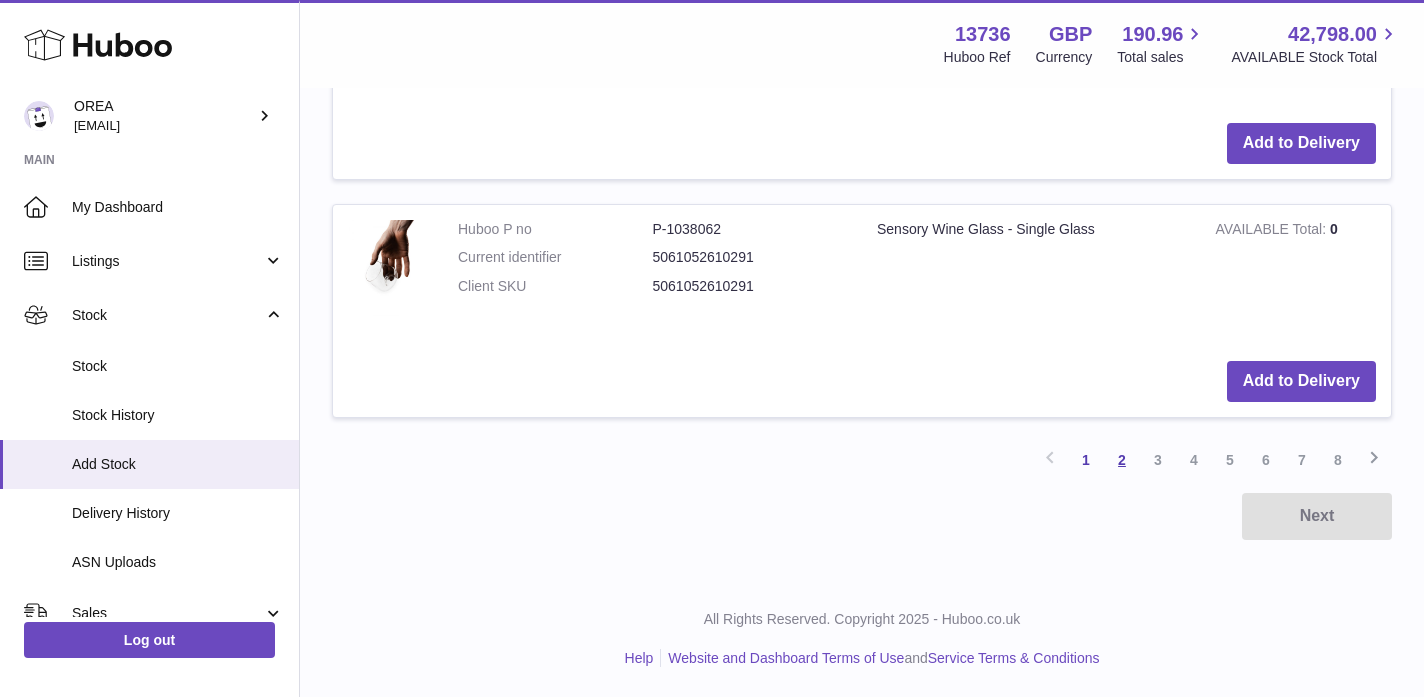 click on "2" at bounding box center [1122, 460] 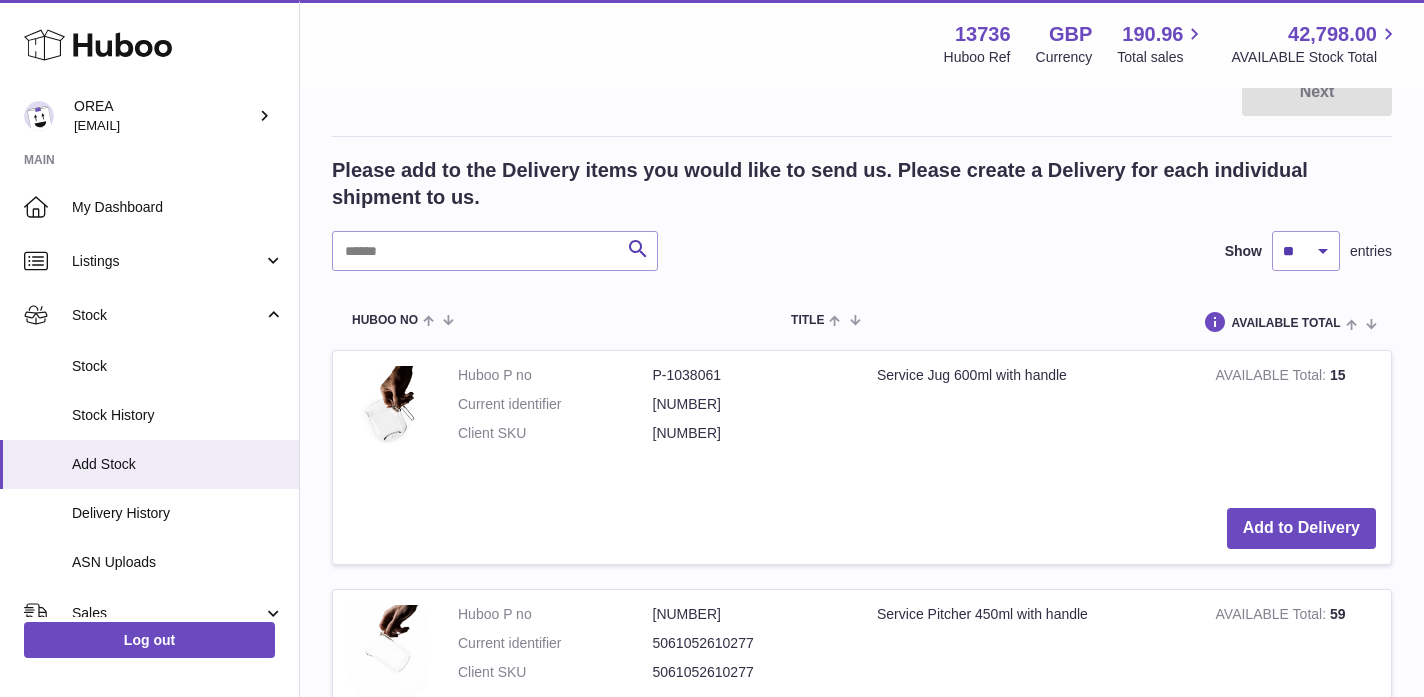scroll, scrollTop: 315, scrollLeft: 0, axis: vertical 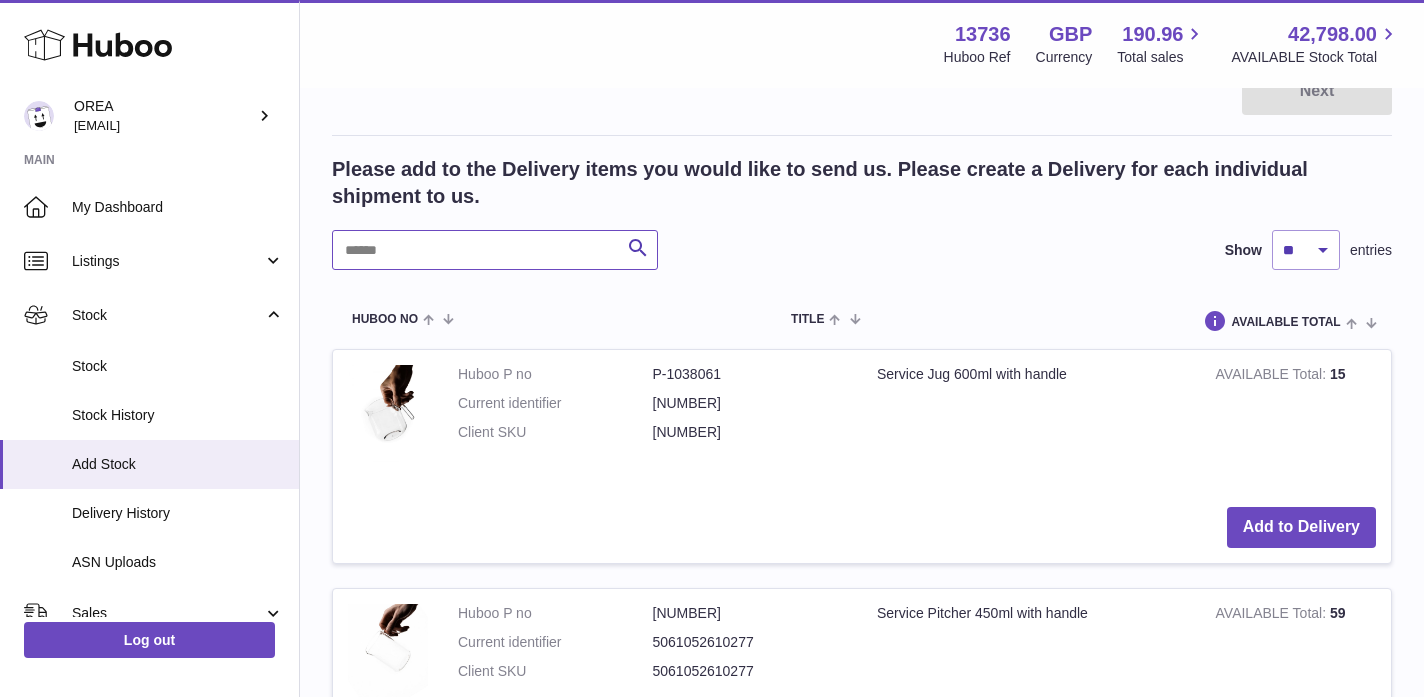 click at bounding box center [495, 250] 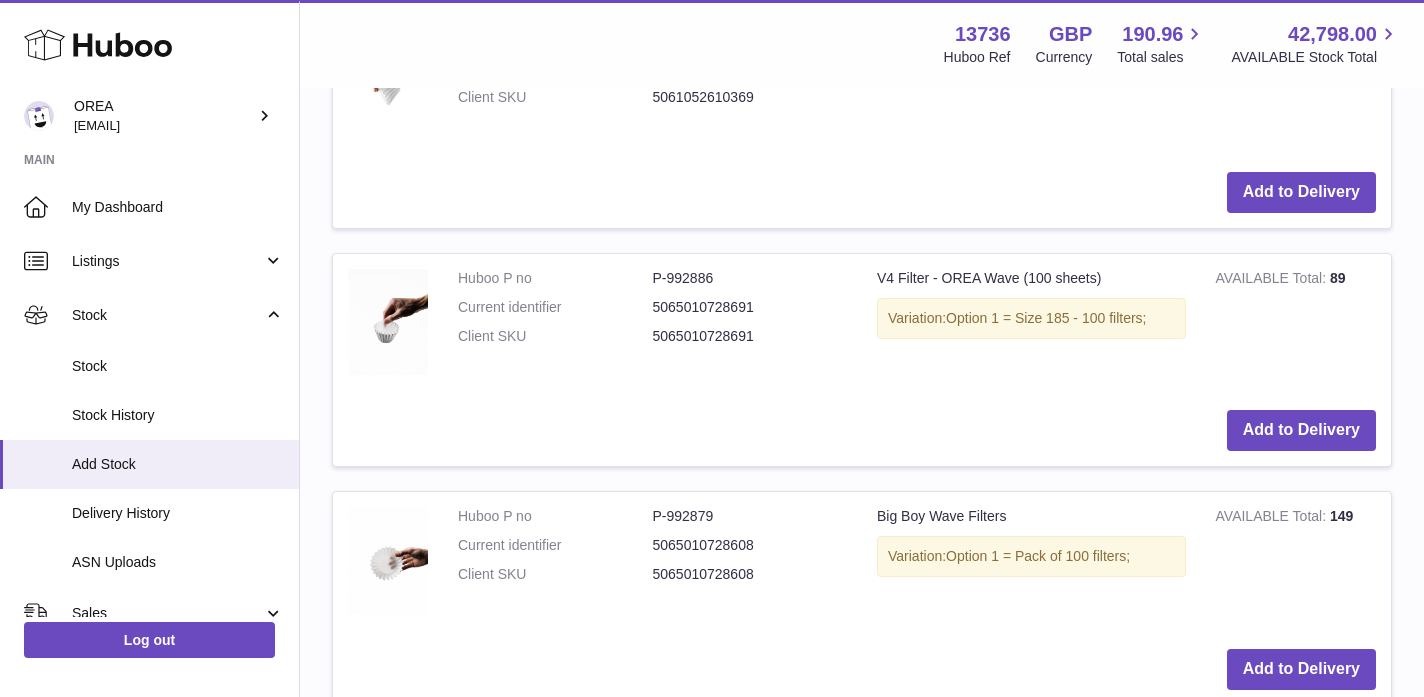 scroll, scrollTop: 660, scrollLeft: 0, axis: vertical 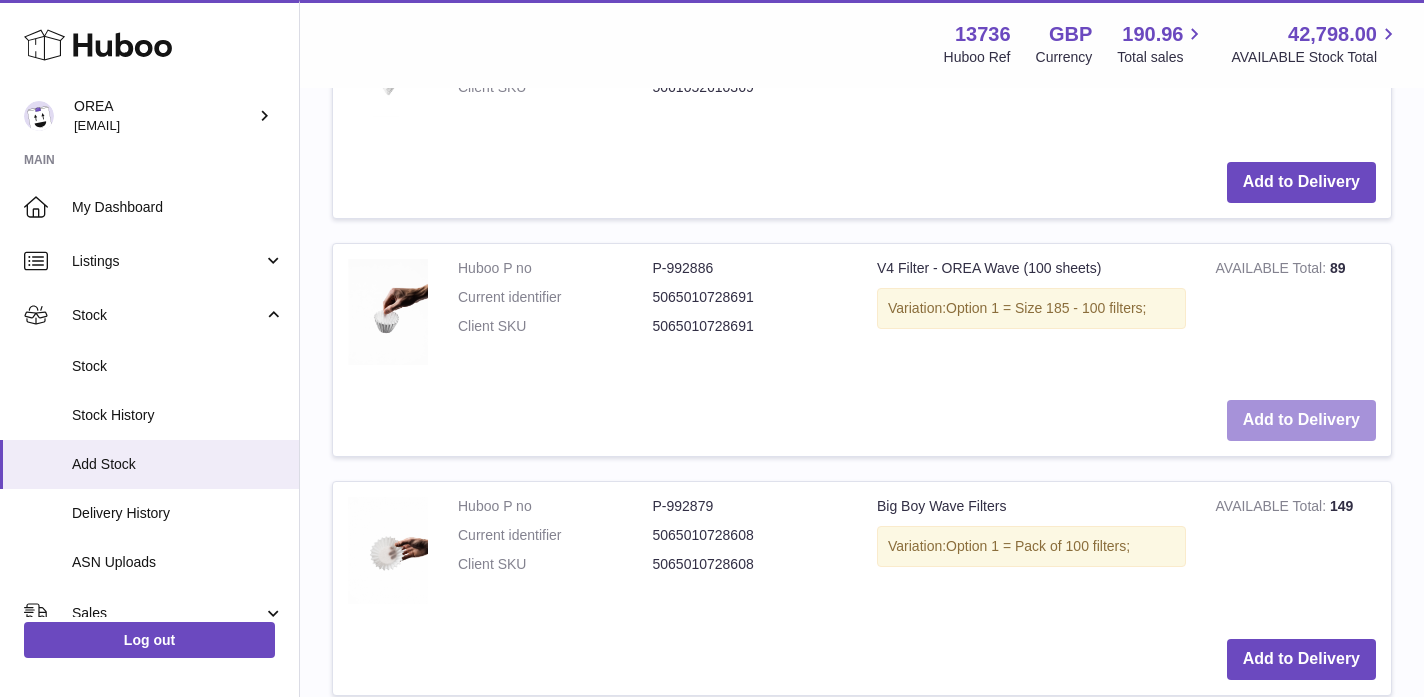 click on "Add to Delivery" at bounding box center (1301, 420) 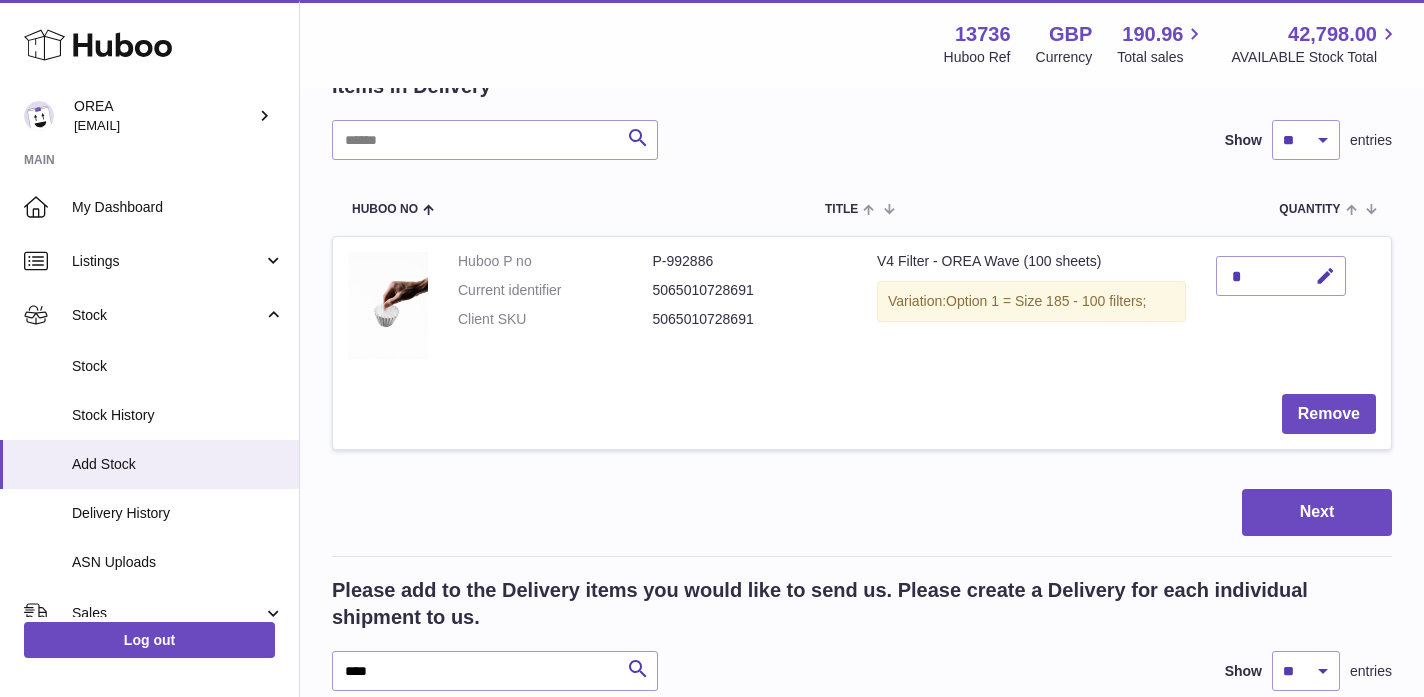 scroll, scrollTop: 202, scrollLeft: 0, axis: vertical 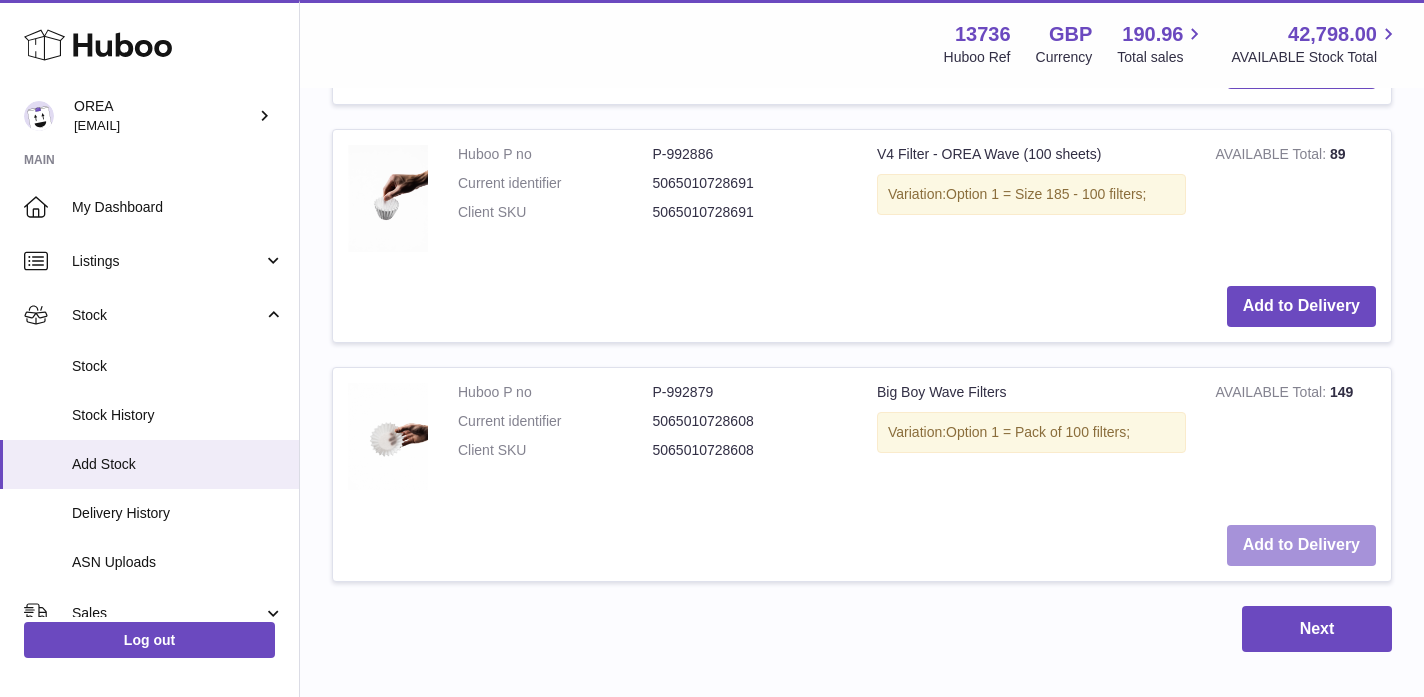 click on "Add to Delivery" at bounding box center (1301, 545) 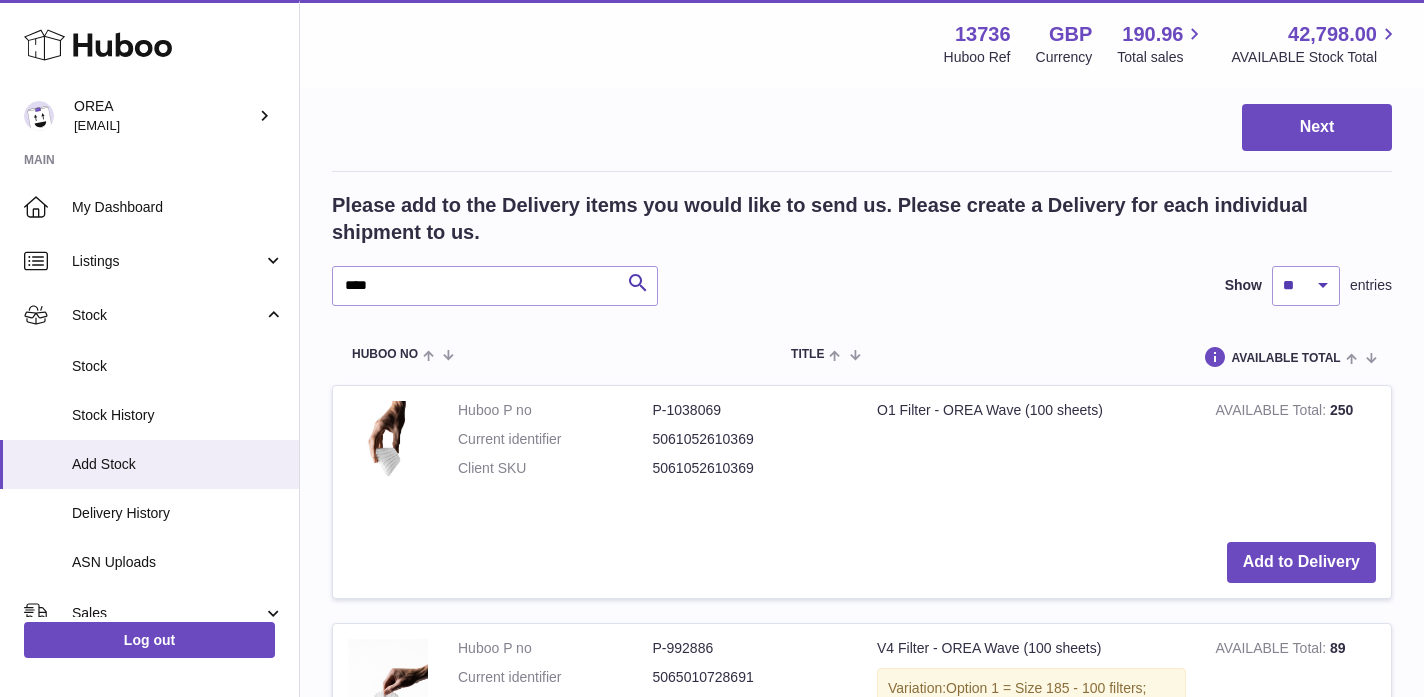 scroll, scrollTop: 779, scrollLeft: 0, axis: vertical 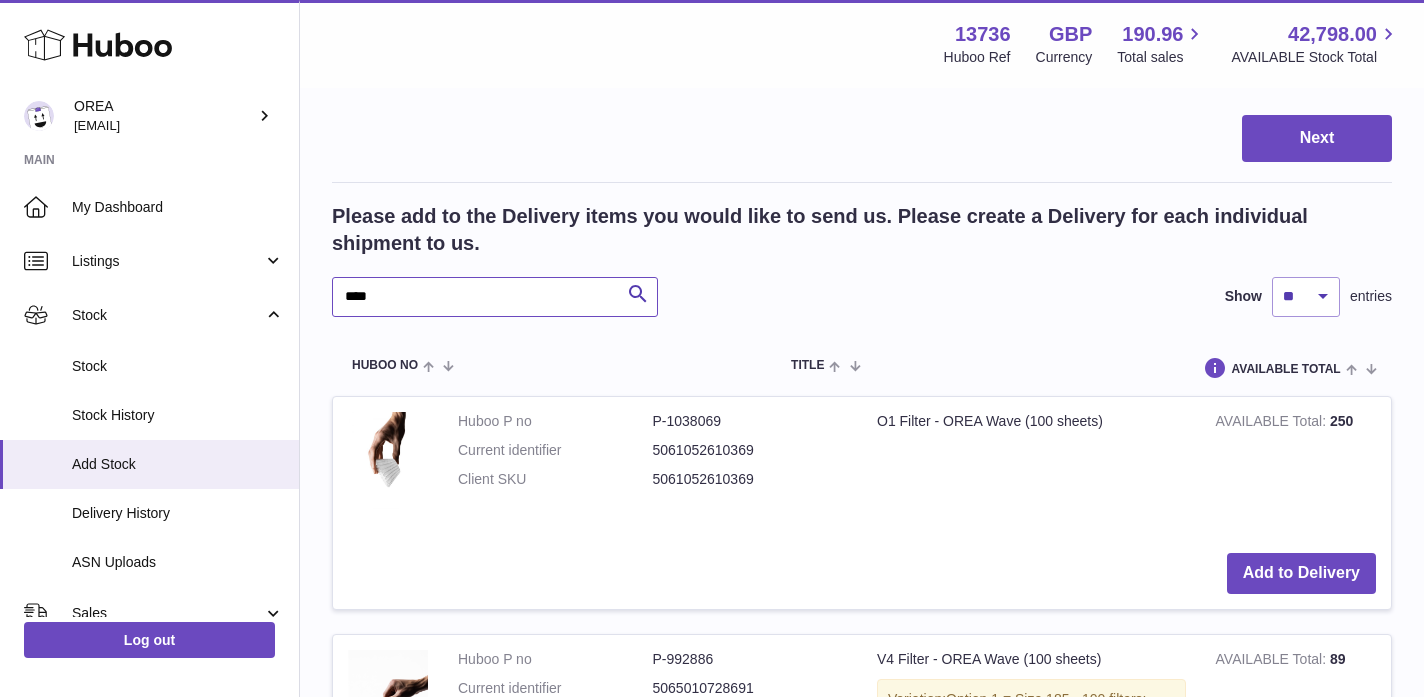 click on "****" at bounding box center (495, 297) 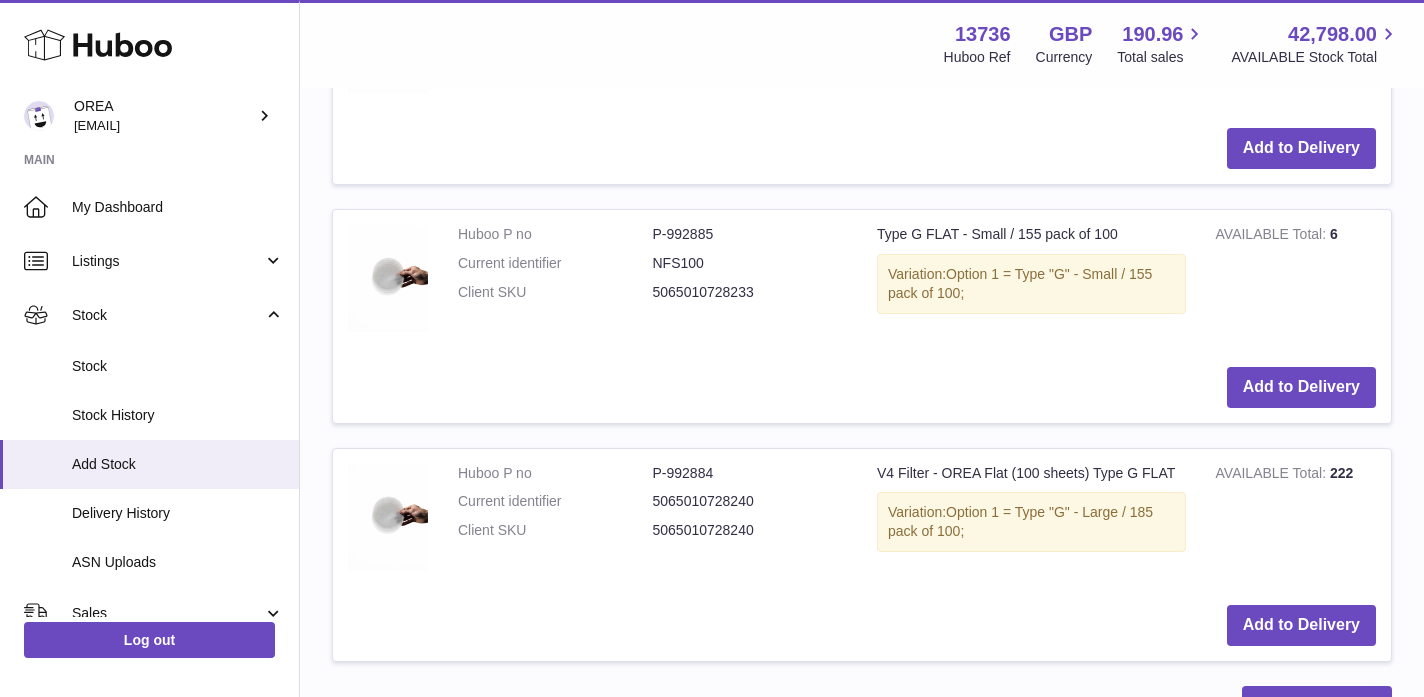 scroll, scrollTop: 1965, scrollLeft: 0, axis: vertical 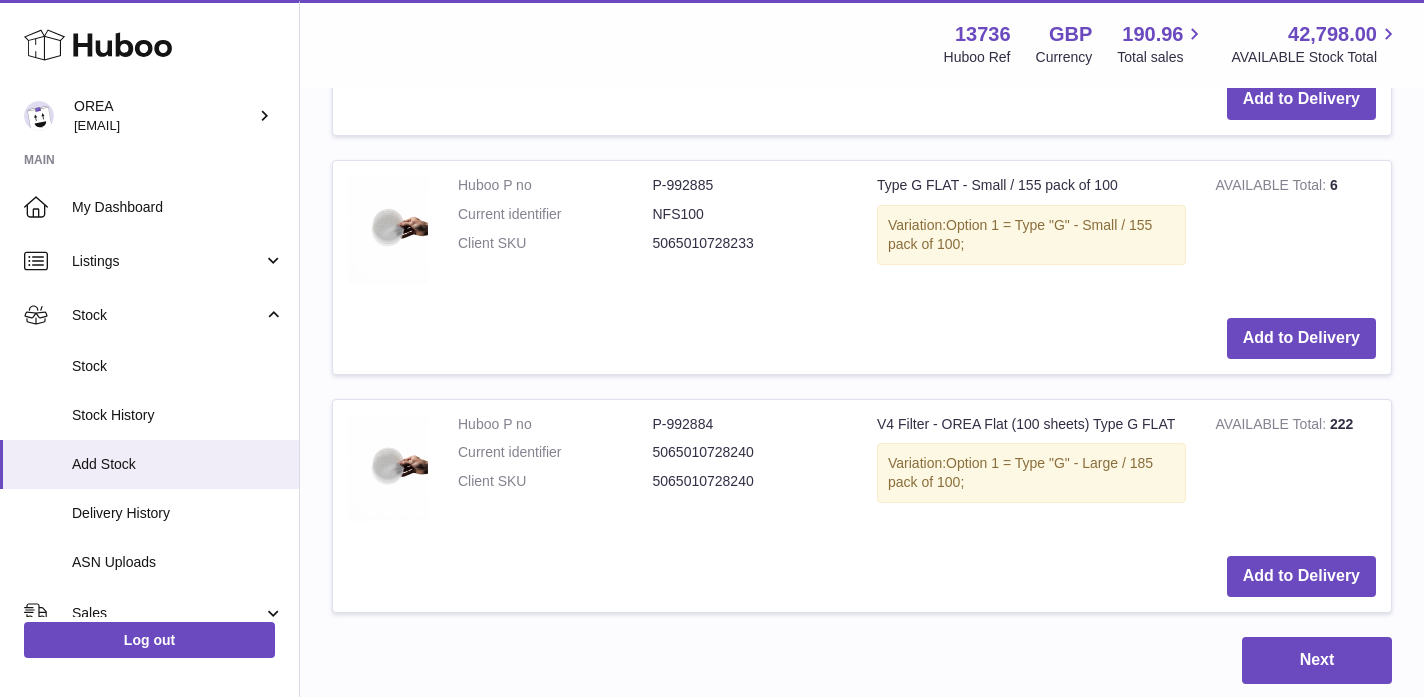 type on "****" 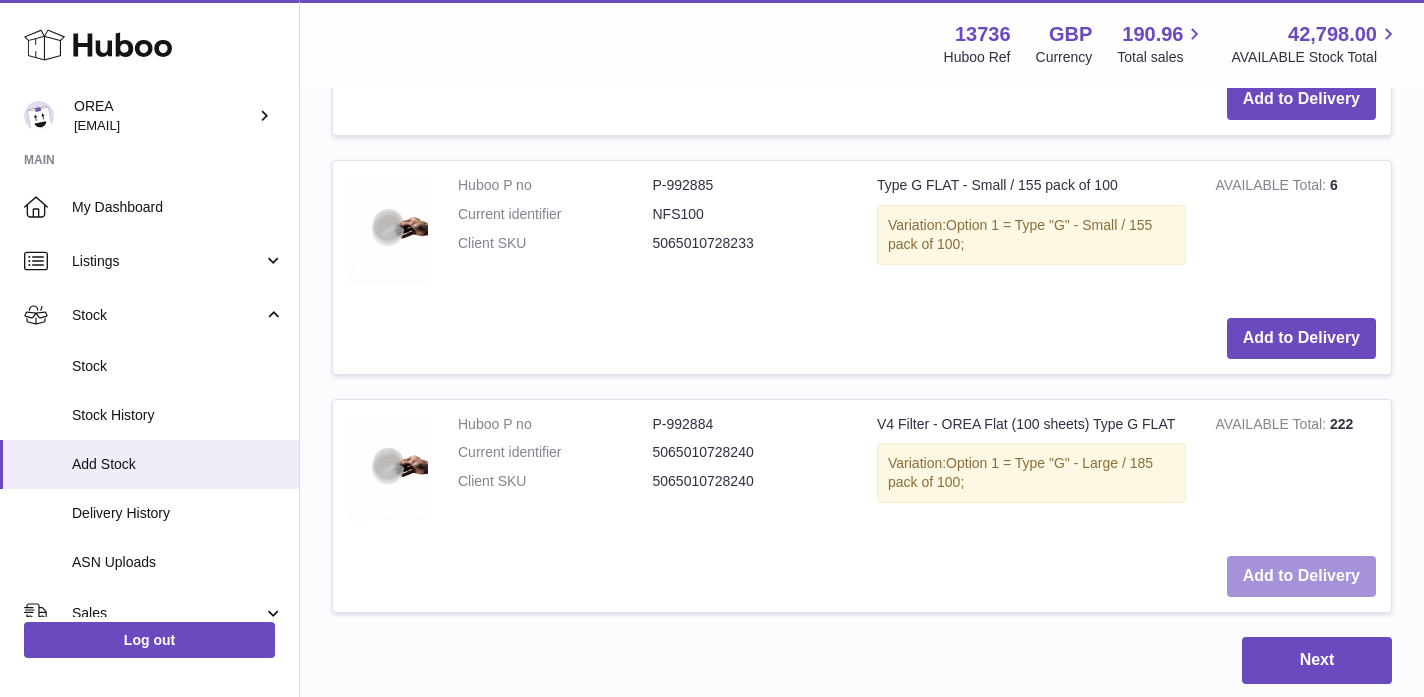 click on "Add to Delivery" at bounding box center [1301, 576] 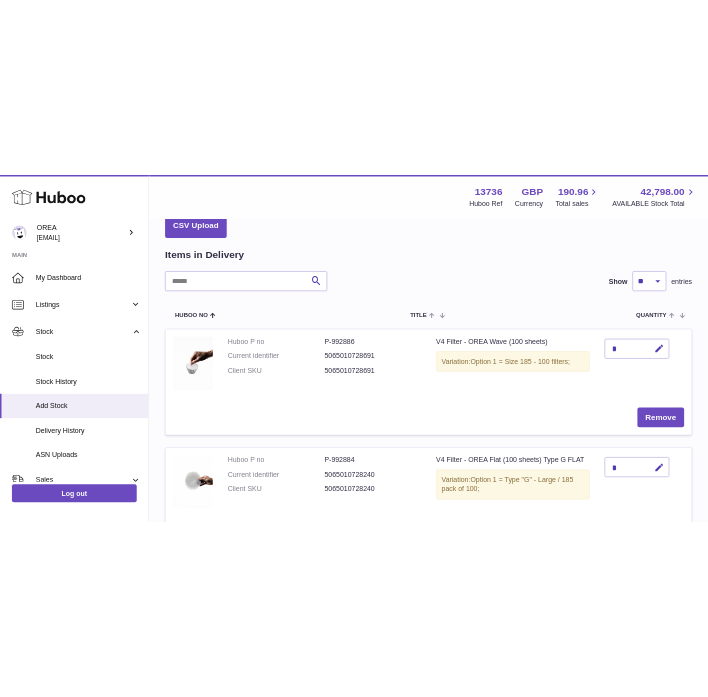 scroll, scrollTop: 55, scrollLeft: 0, axis: vertical 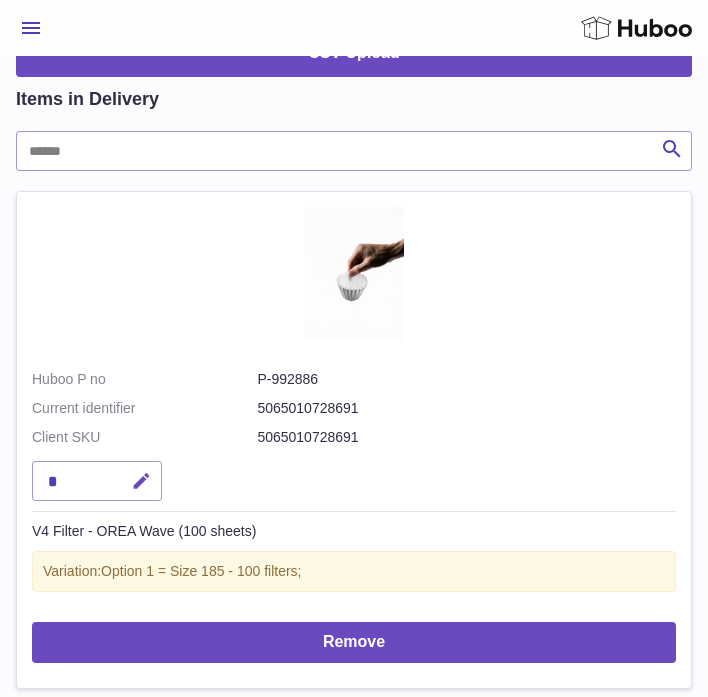 click at bounding box center [141, 481] 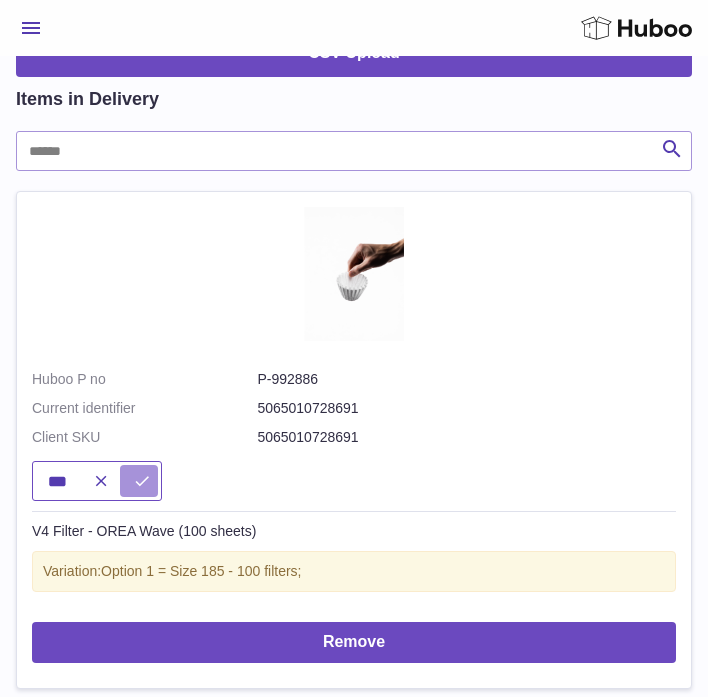 type on "***" 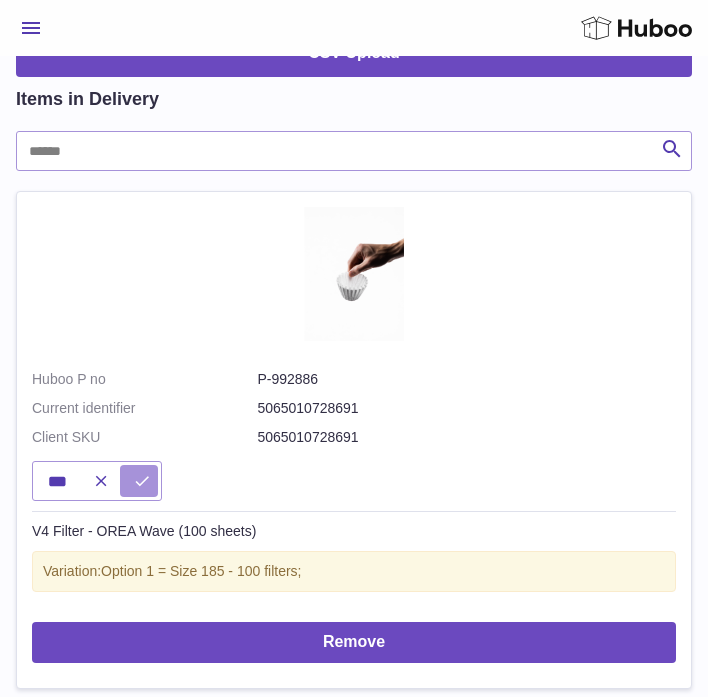 click at bounding box center [142, 481] 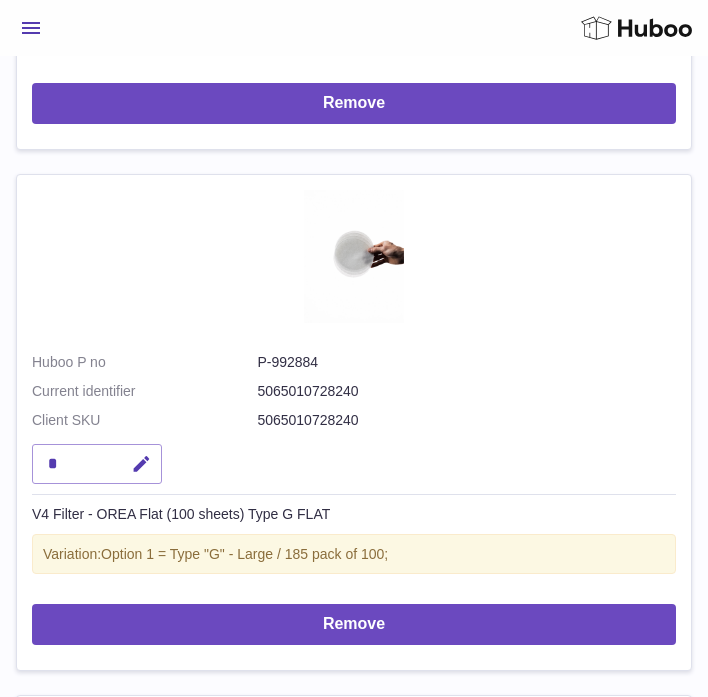 scroll, scrollTop: 861, scrollLeft: 0, axis: vertical 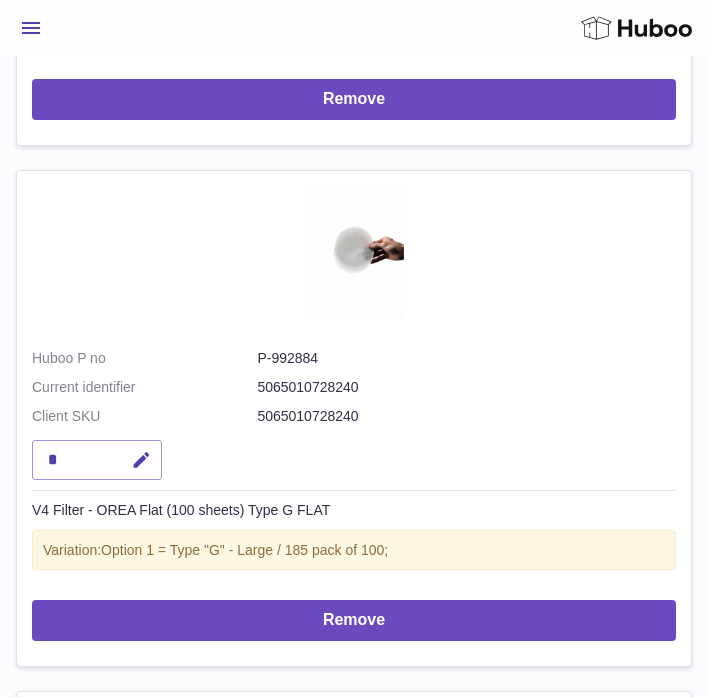 click on "*" at bounding box center (97, 460) 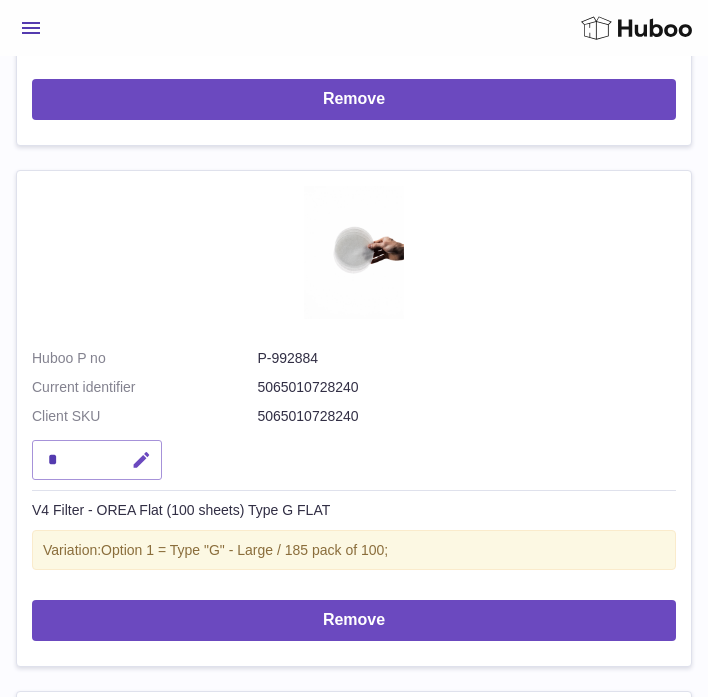 click at bounding box center (141, 460) 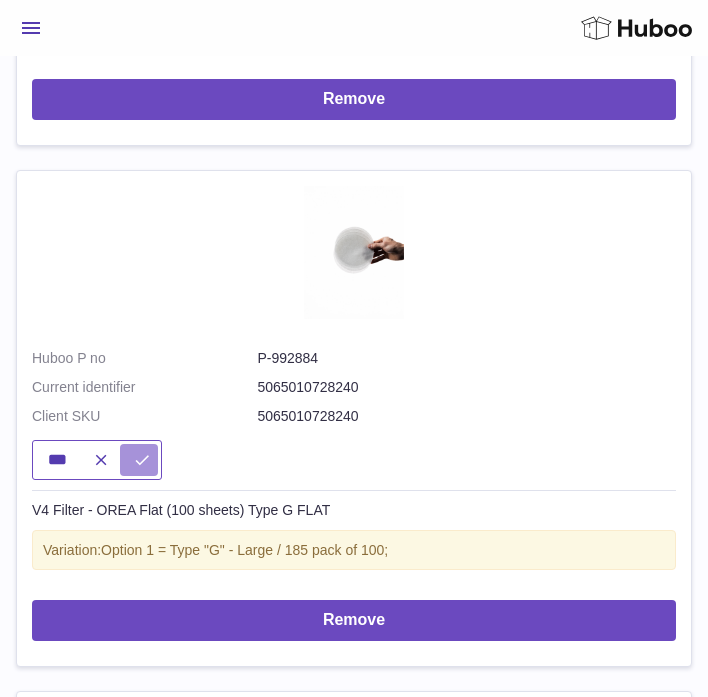 type on "***" 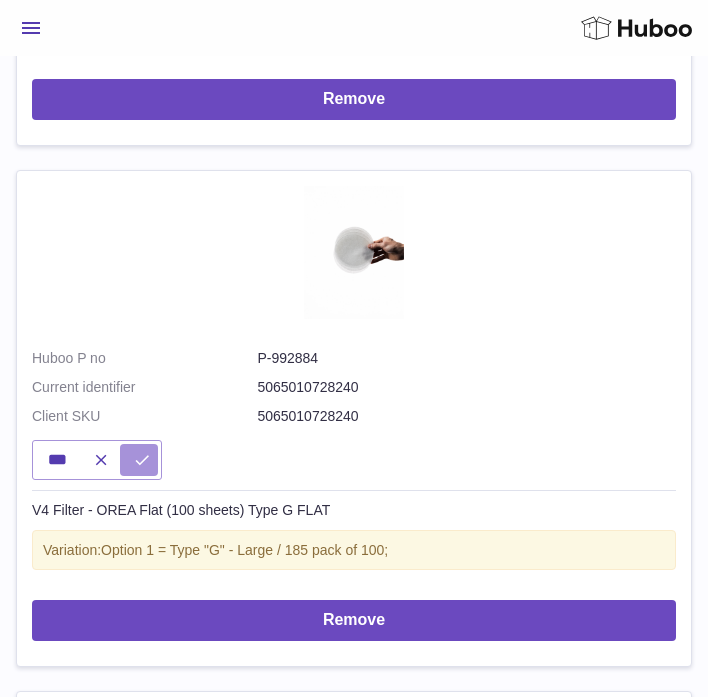 click at bounding box center [139, 460] 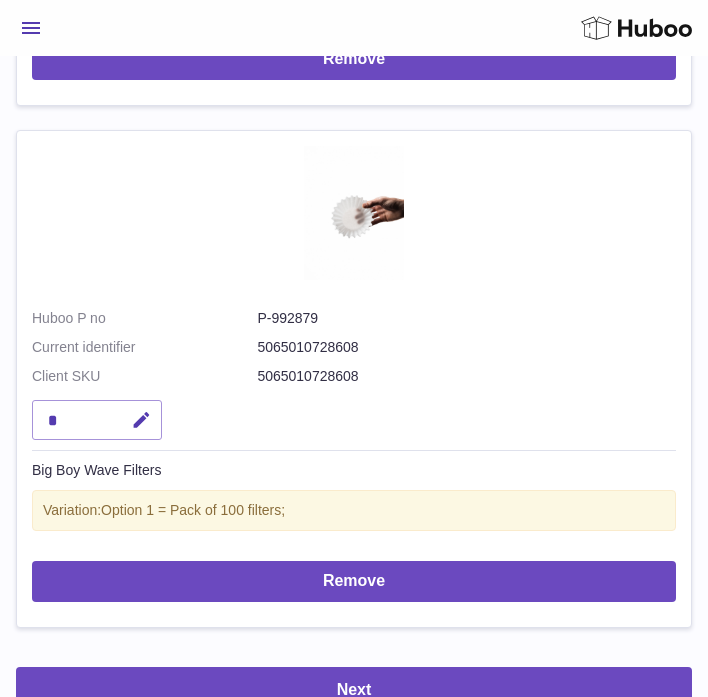 scroll, scrollTop: 1441, scrollLeft: 0, axis: vertical 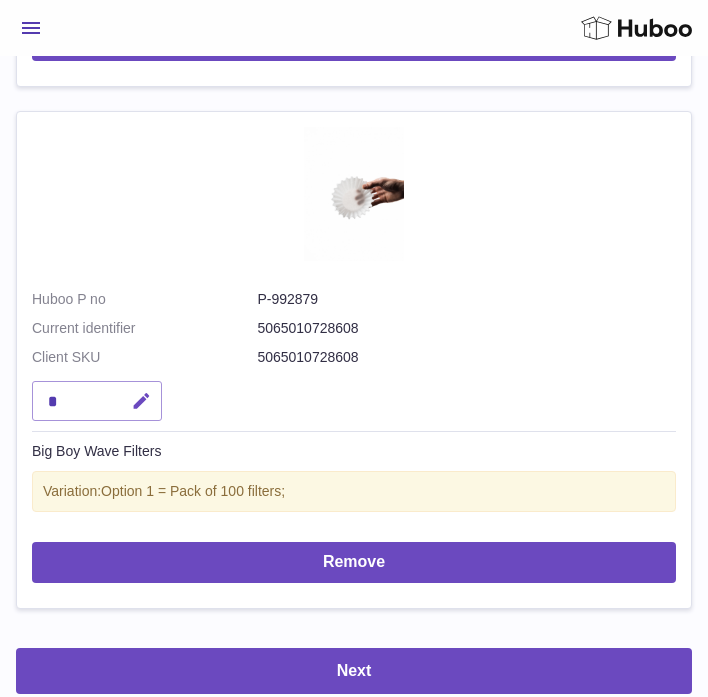 click at bounding box center (141, 401) 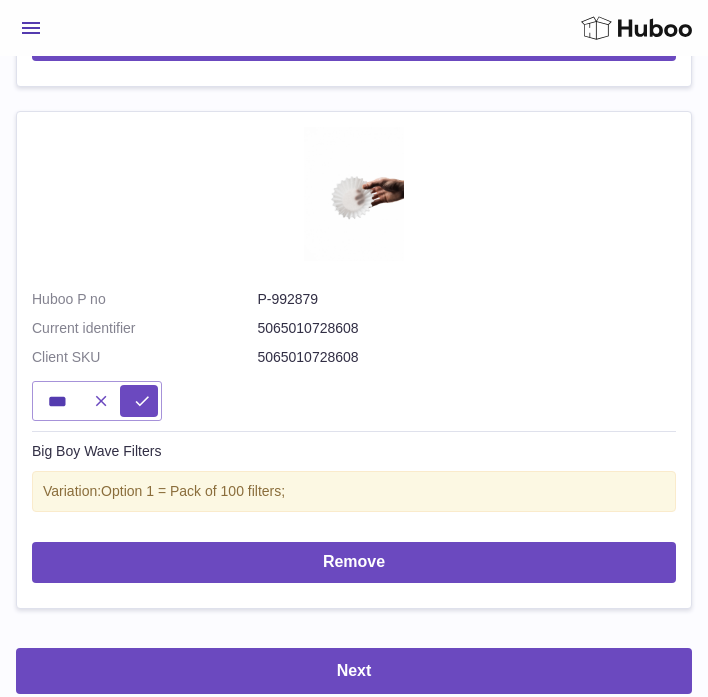 click at bounding box center (98, 401) 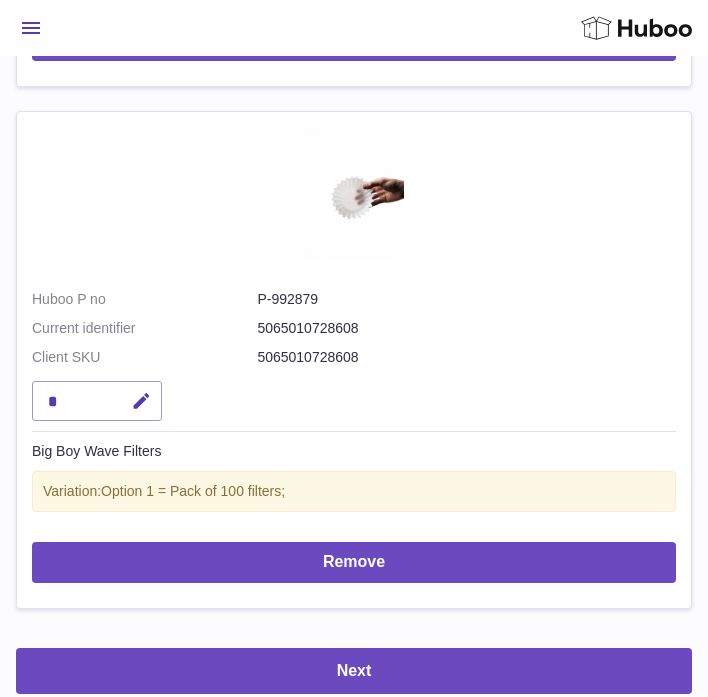 click on "*" at bounding box center [97, 401] 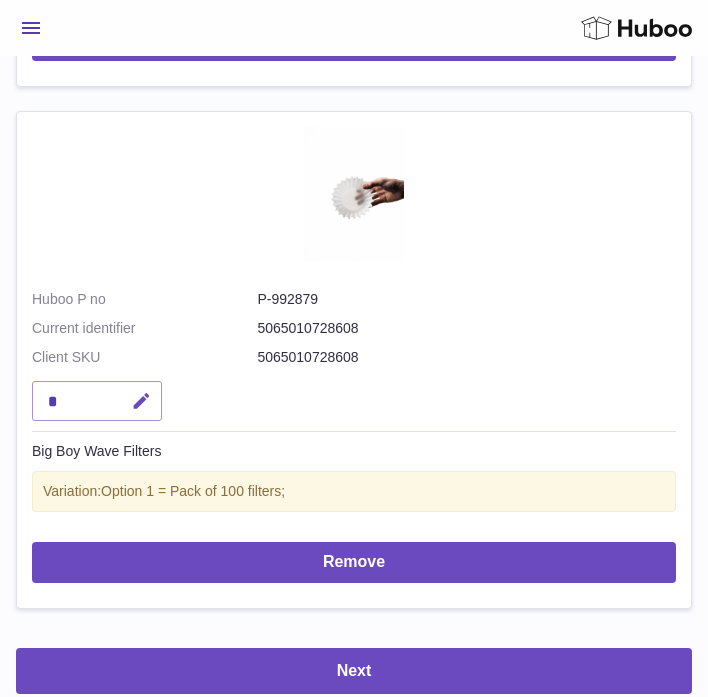 click at bounding box center [141, 401] 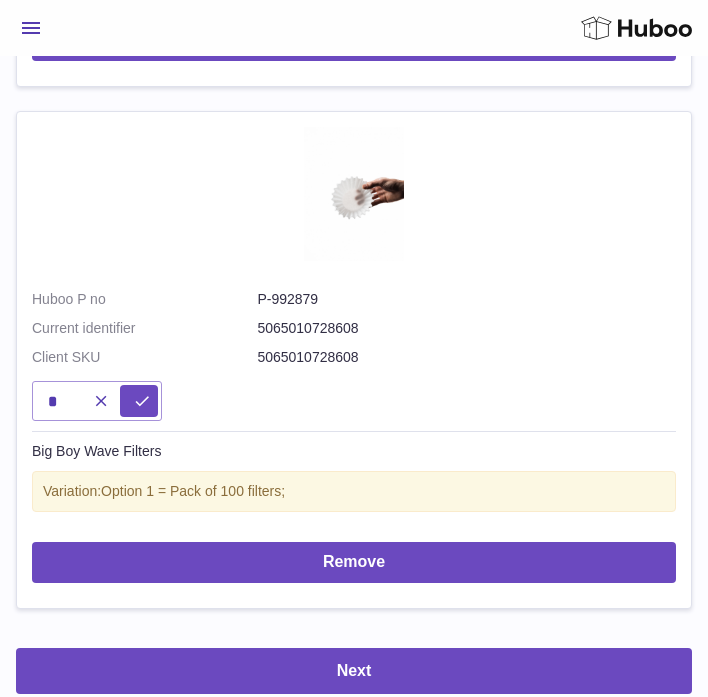 click at bounding box center [117, 401] 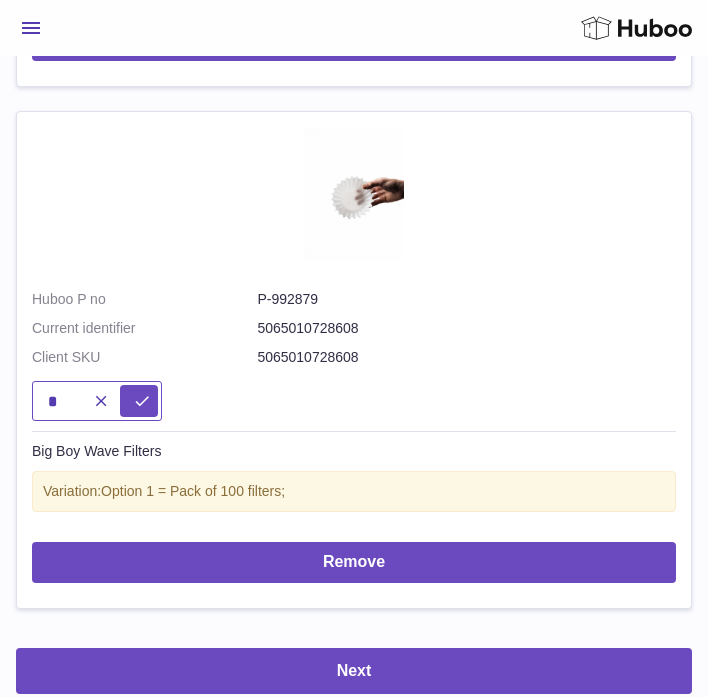 click on "*" at bounding box center [97, 401] 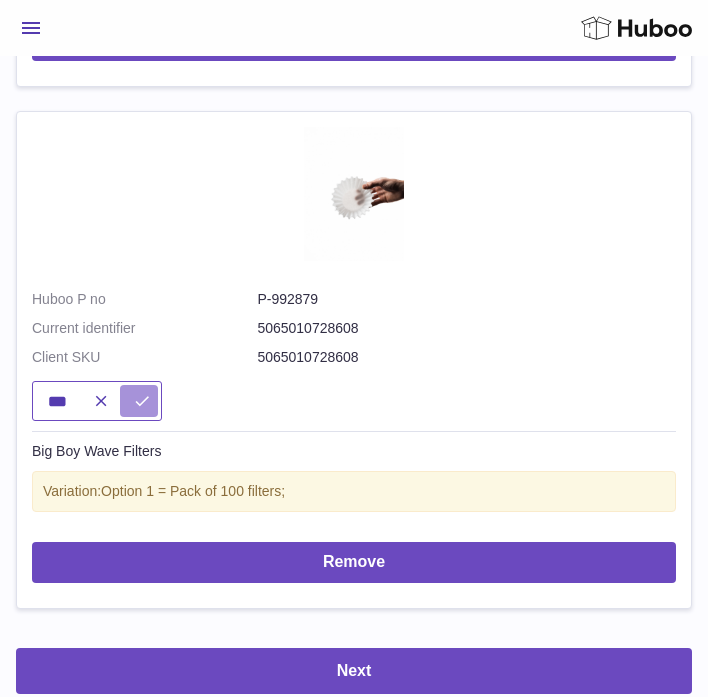 type on "***" 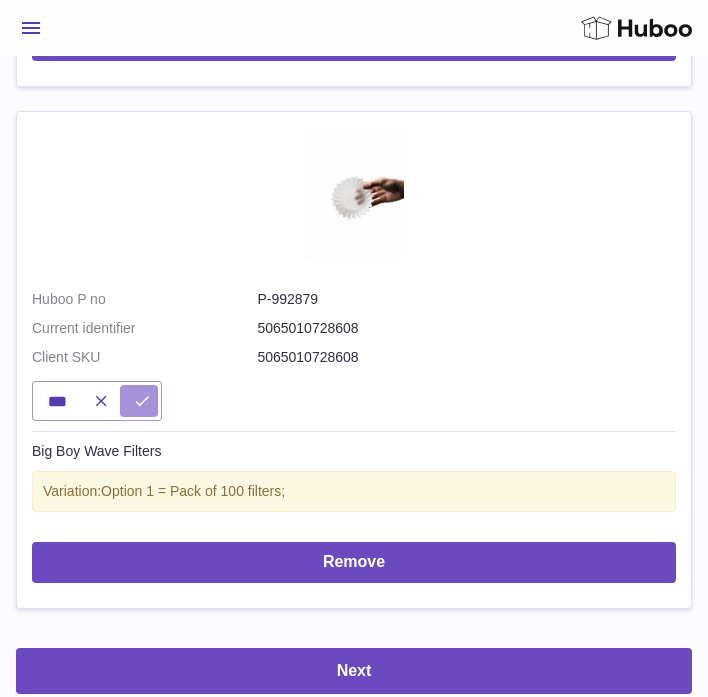 click at bounding box center [139, 401] 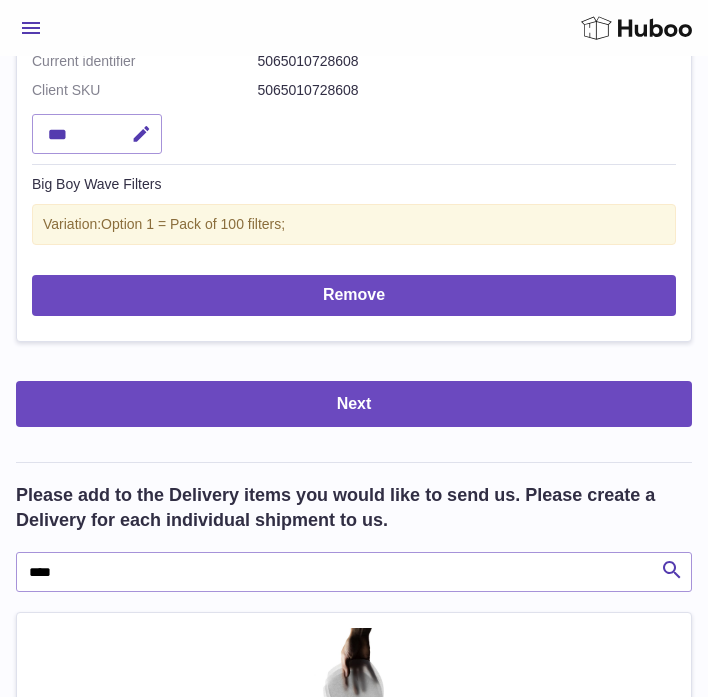 scroll, scrollTop: 1706, scrollLeft: 0, axis: vertical 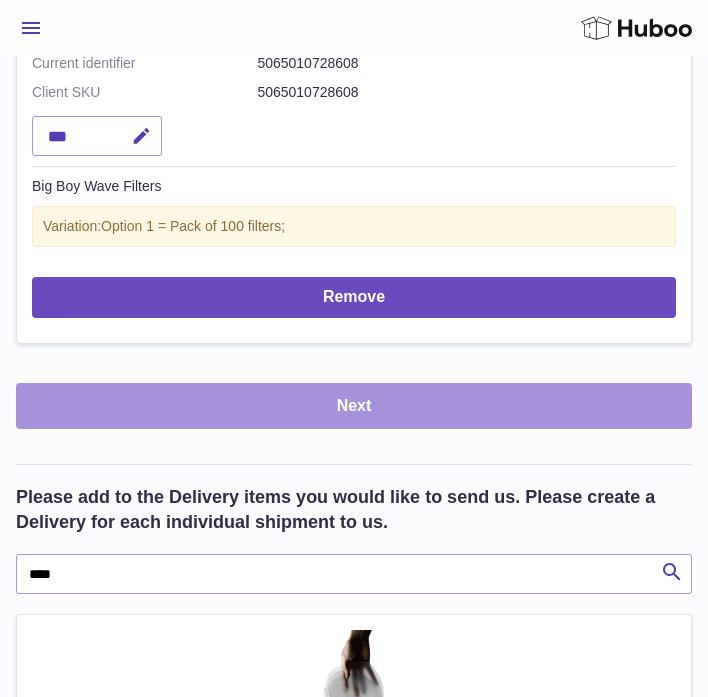 click on "Next" at bounding box center (354, 406) 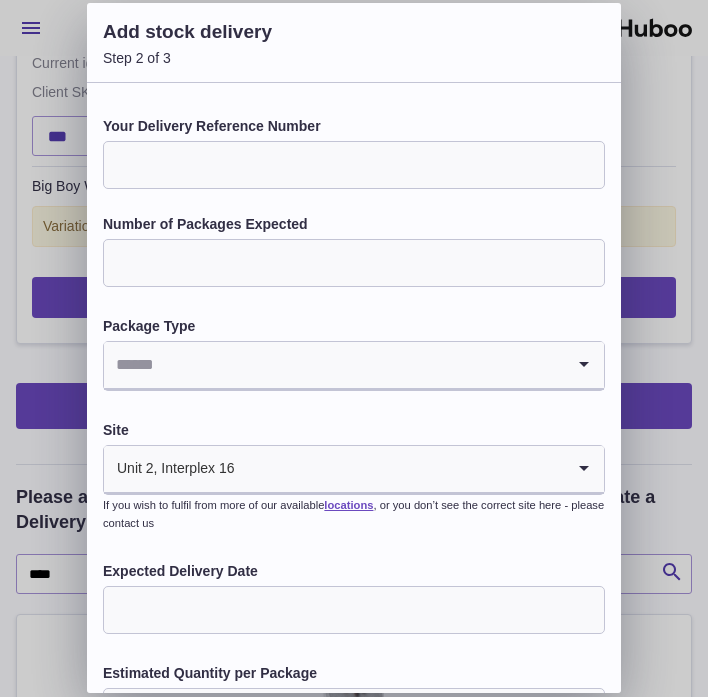 click on "Your Delivery Reference Number" at bounding box center [354, 165] 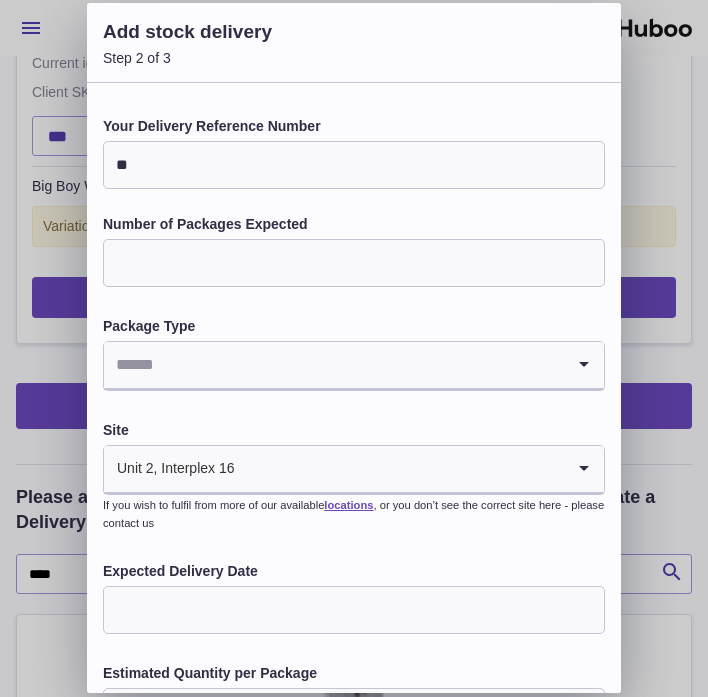 type on "*" 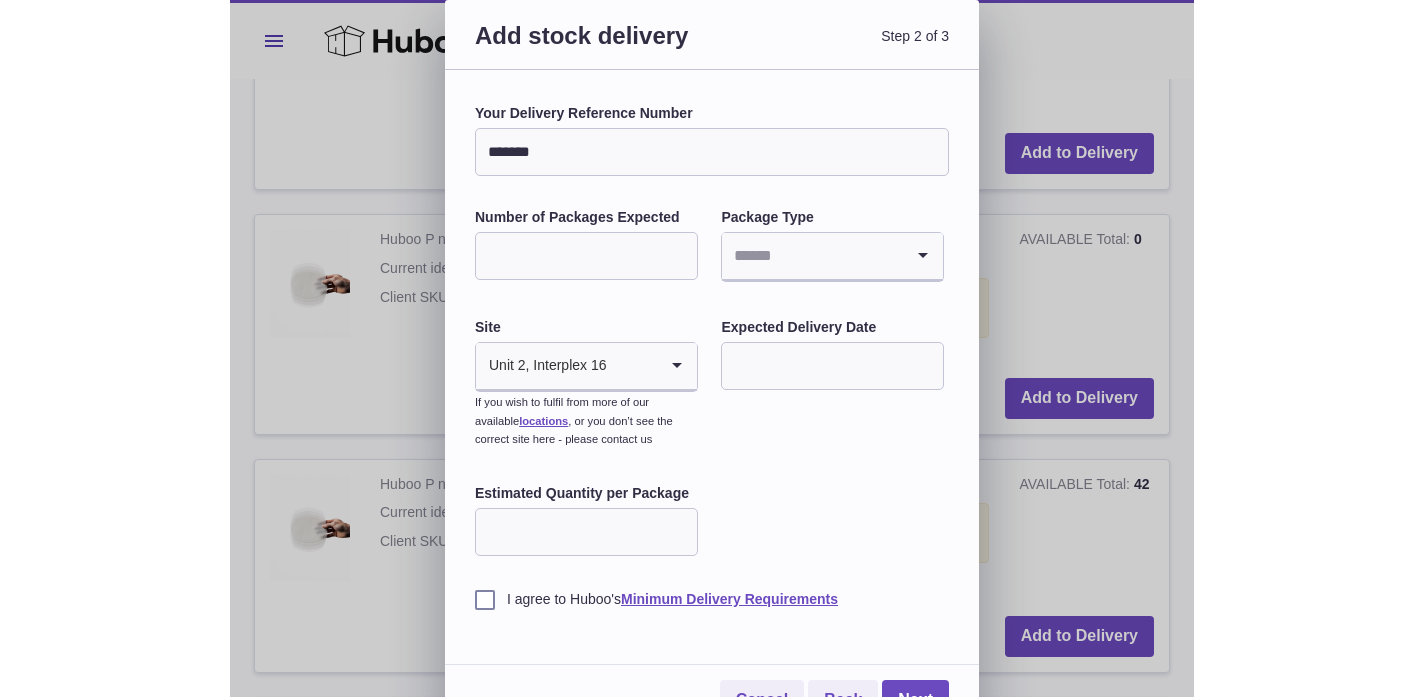 scroll, scrollTop: 1691, scrollLeft: 0, axis: vertical 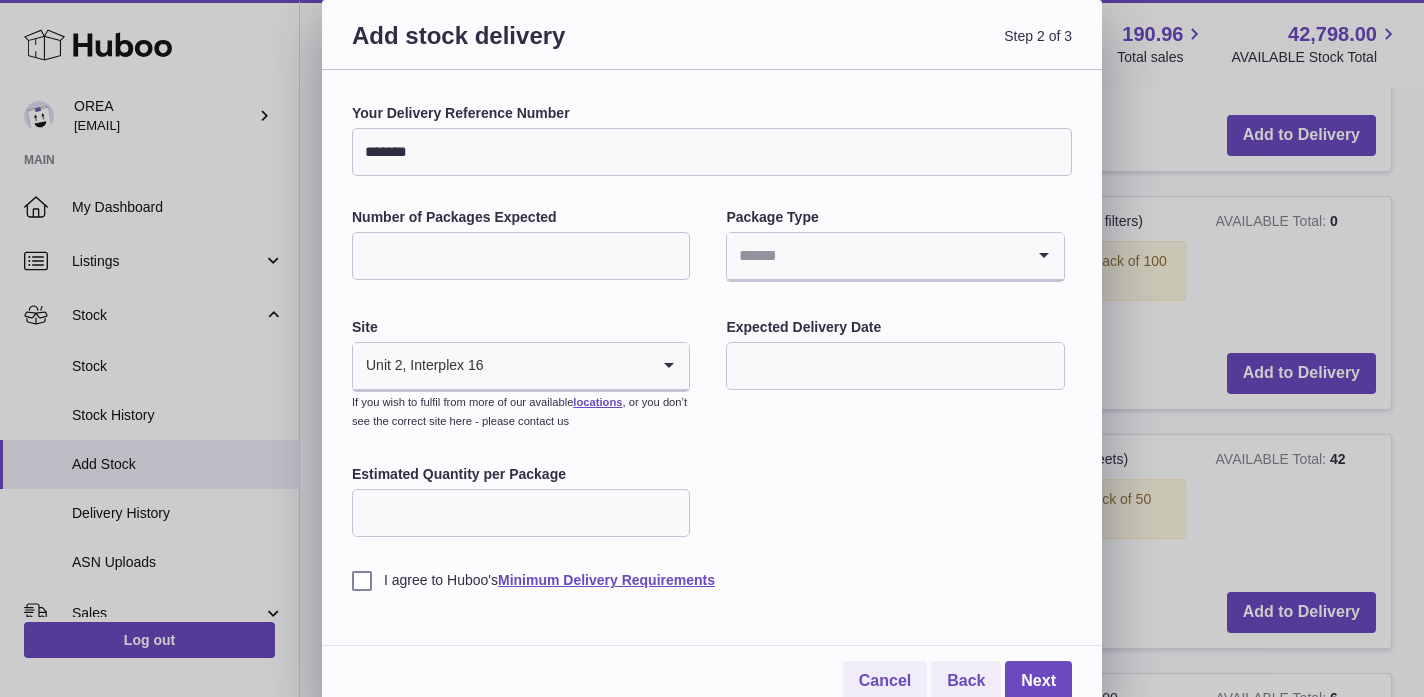 click at bounding box center [875, 256] 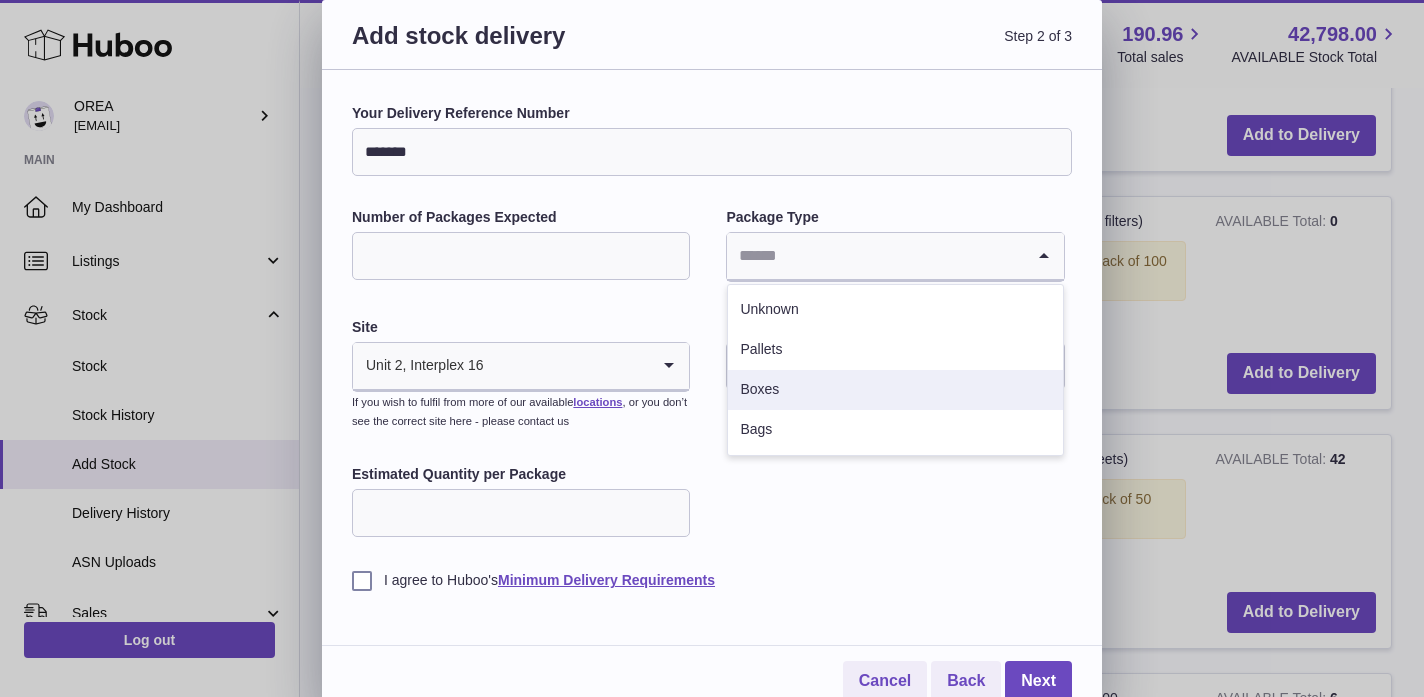 click on "Boxes" at bounding box center [895, 390] 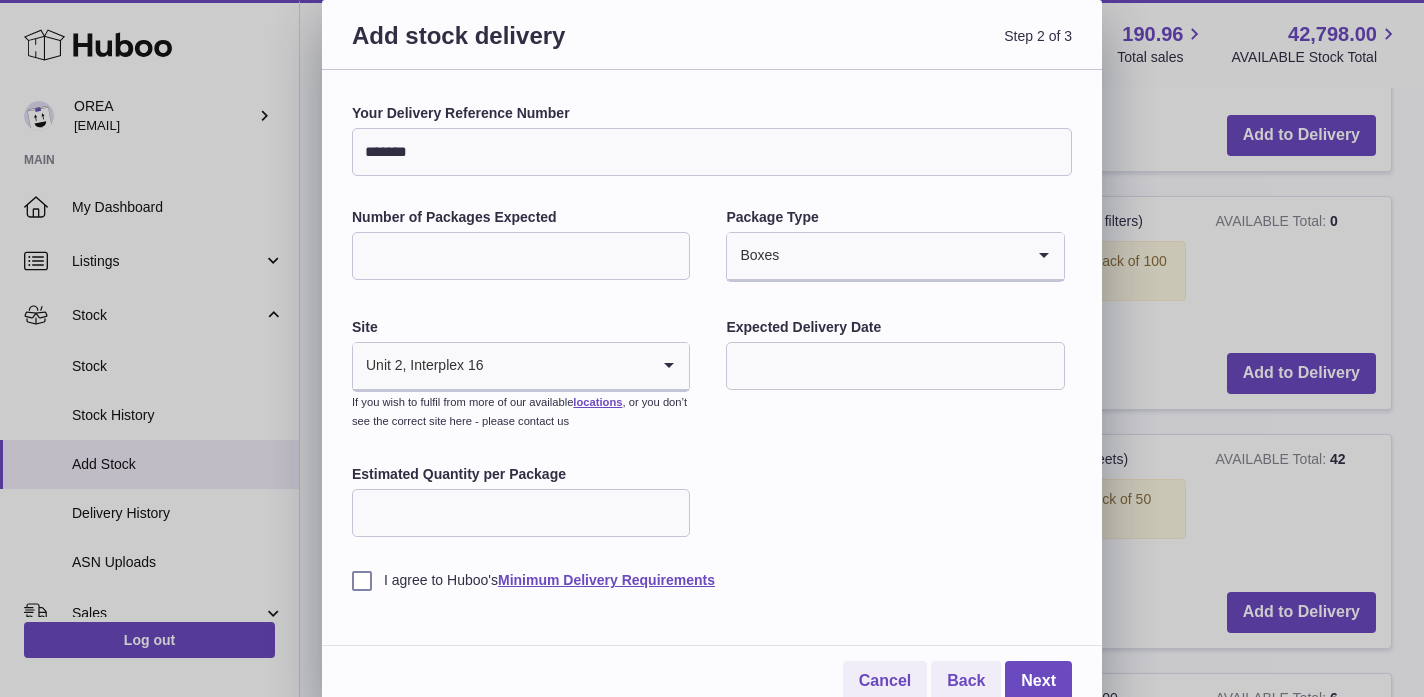 click on "Number of Packages Expected" at bounding box center (521, 256) 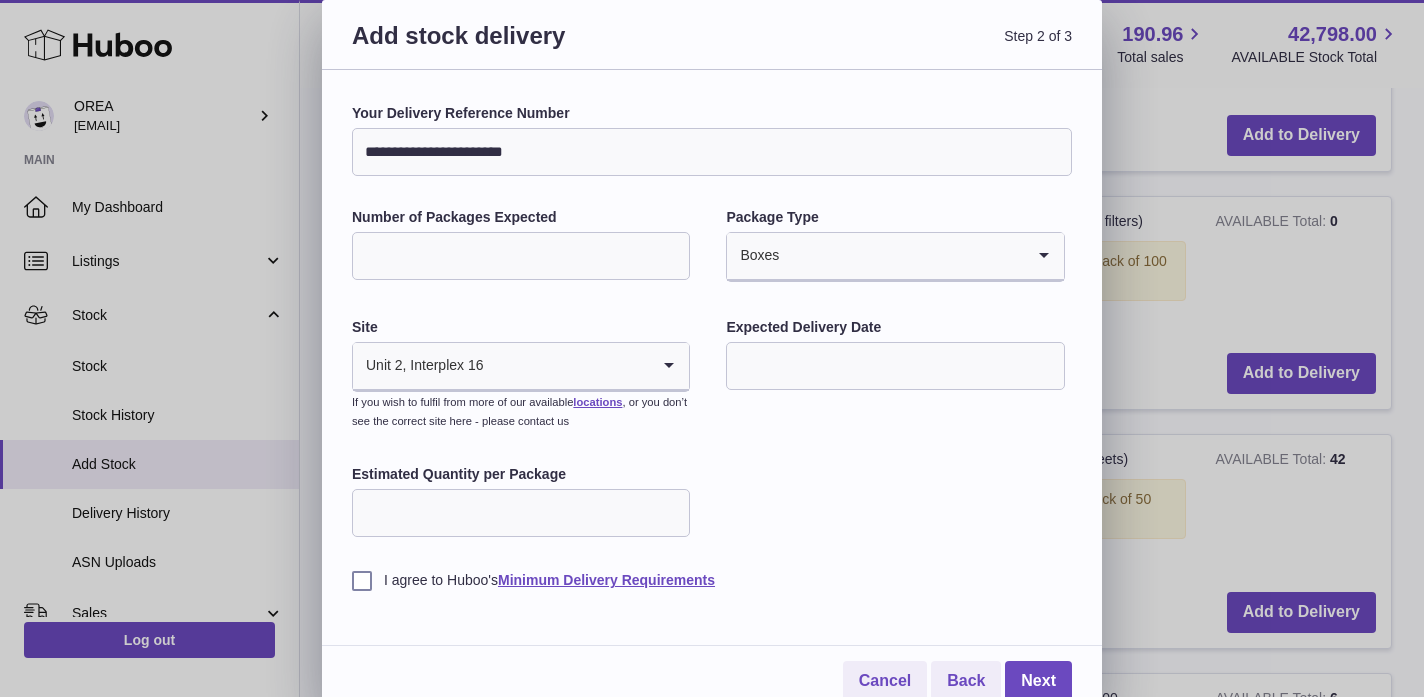 click on "**********" at bounding box center [712, 152] 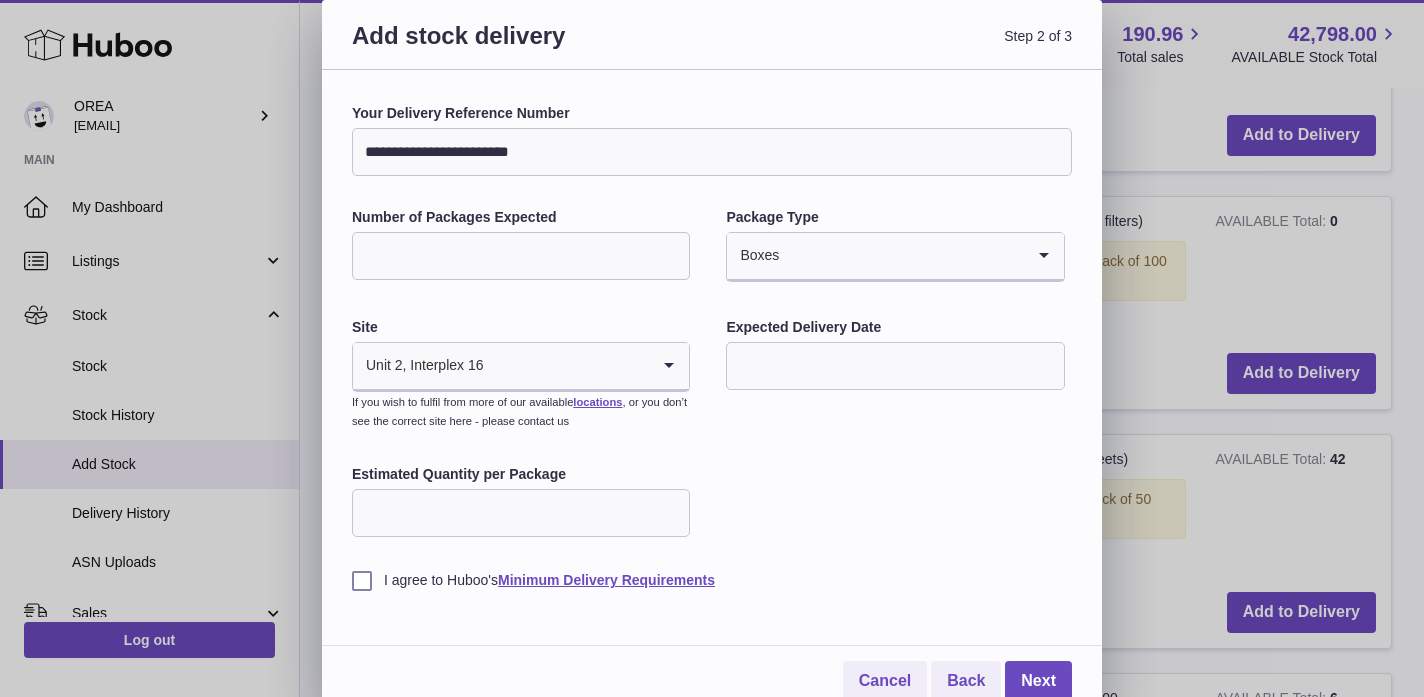 type on "**********" 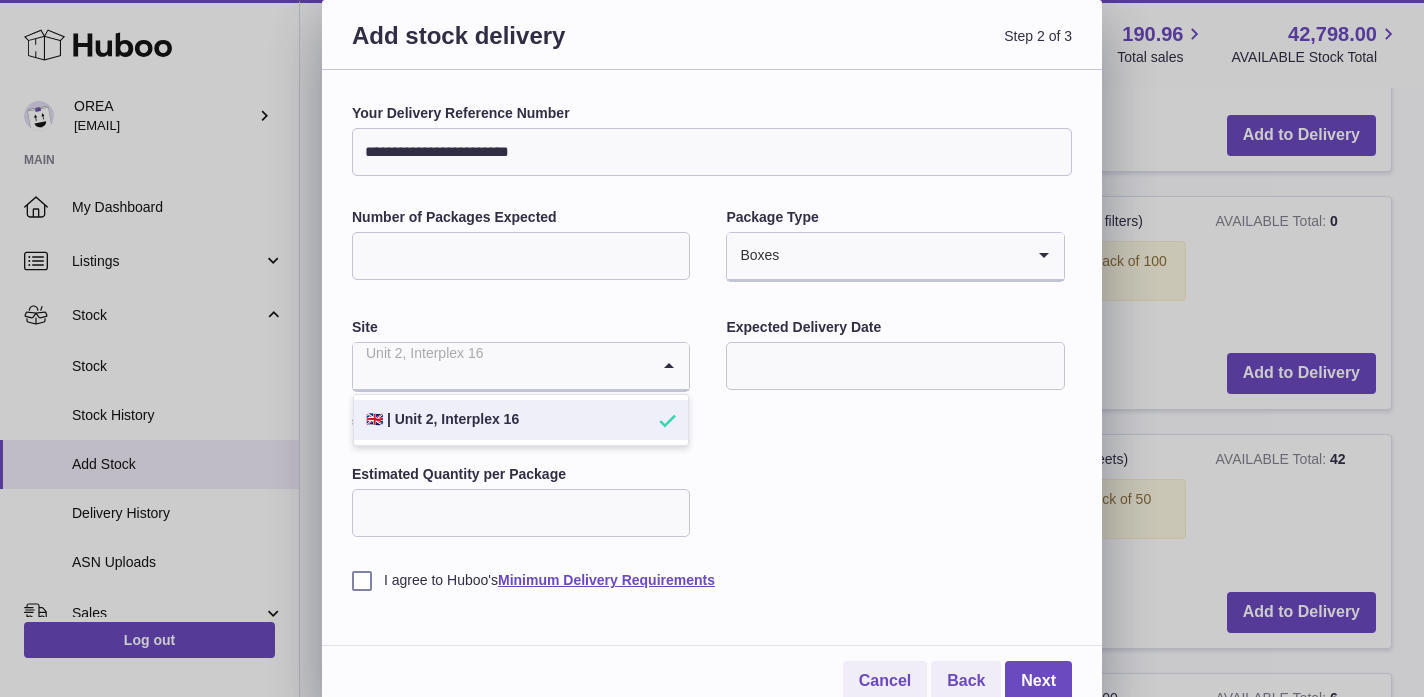 click at bounding box center [501, 366] 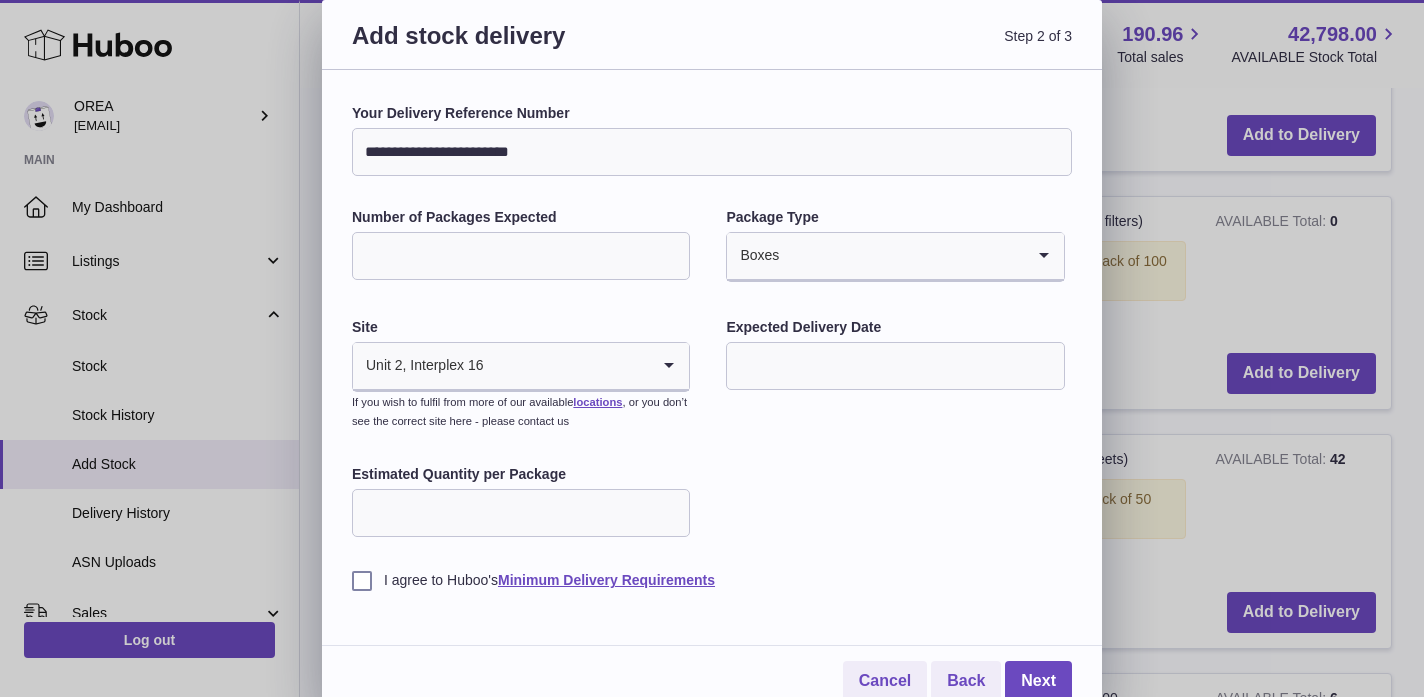 click at bounding box center (895, 366) 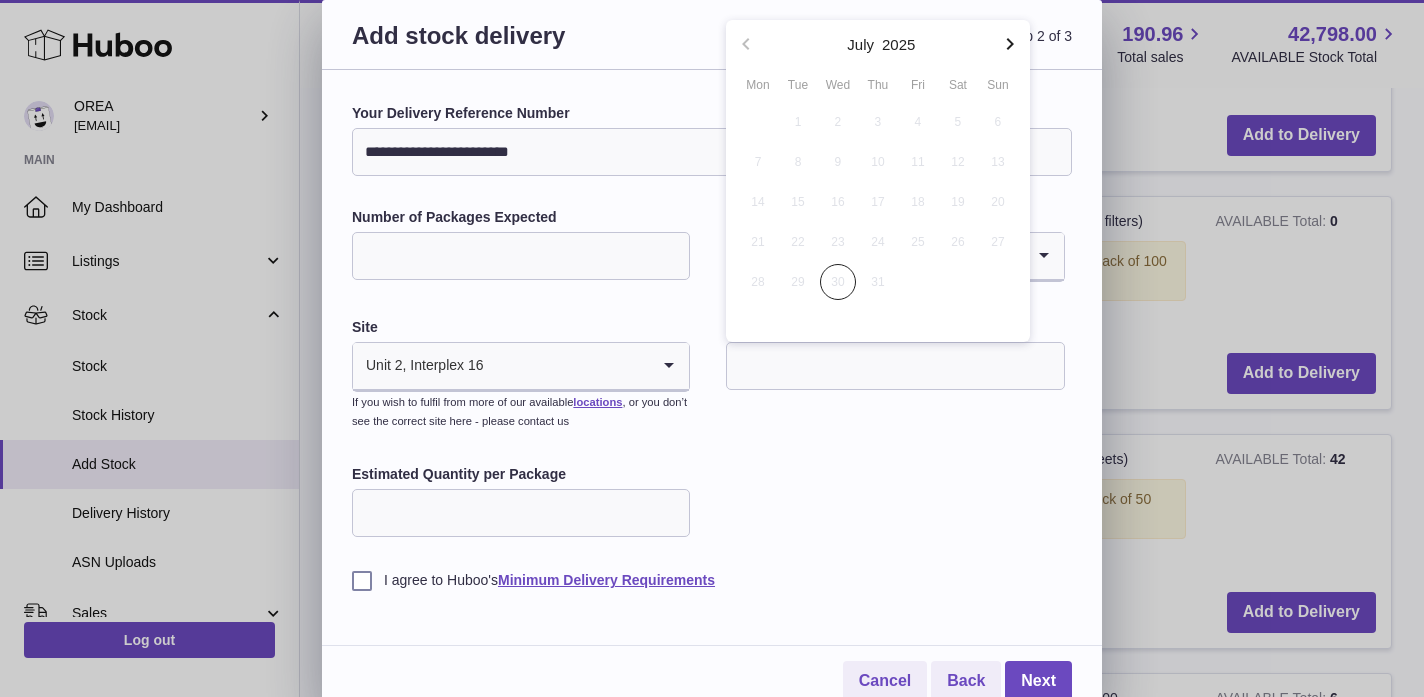 click 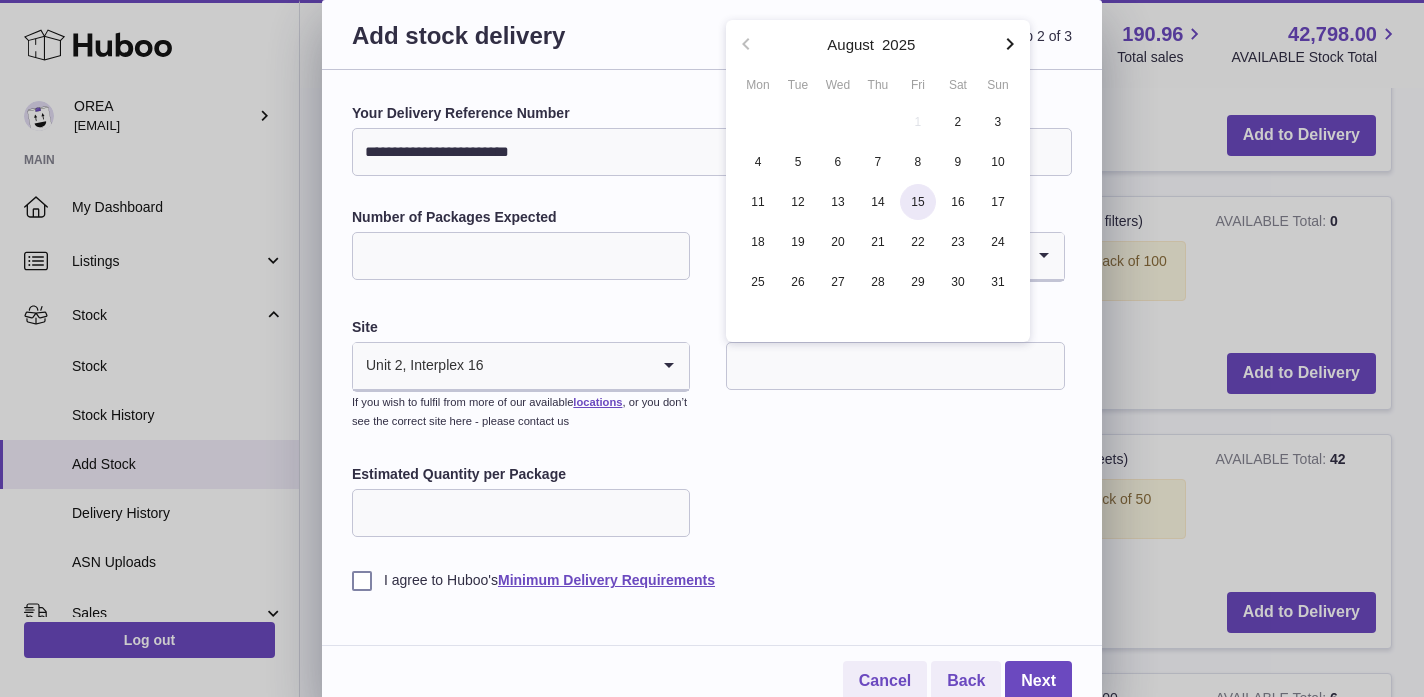 click on "15" at bounding box center (918, 202) 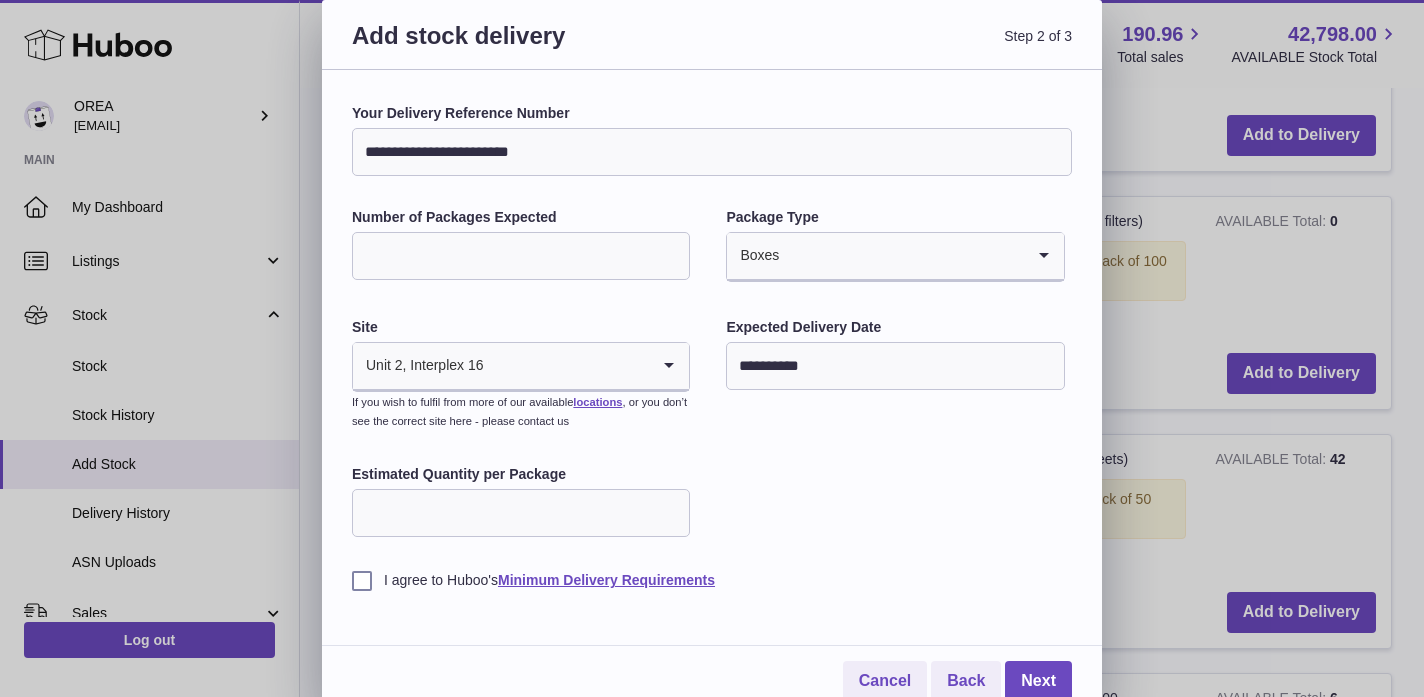 scroll, scrollTop: 17, scrollLeft: 0, axis: vertical 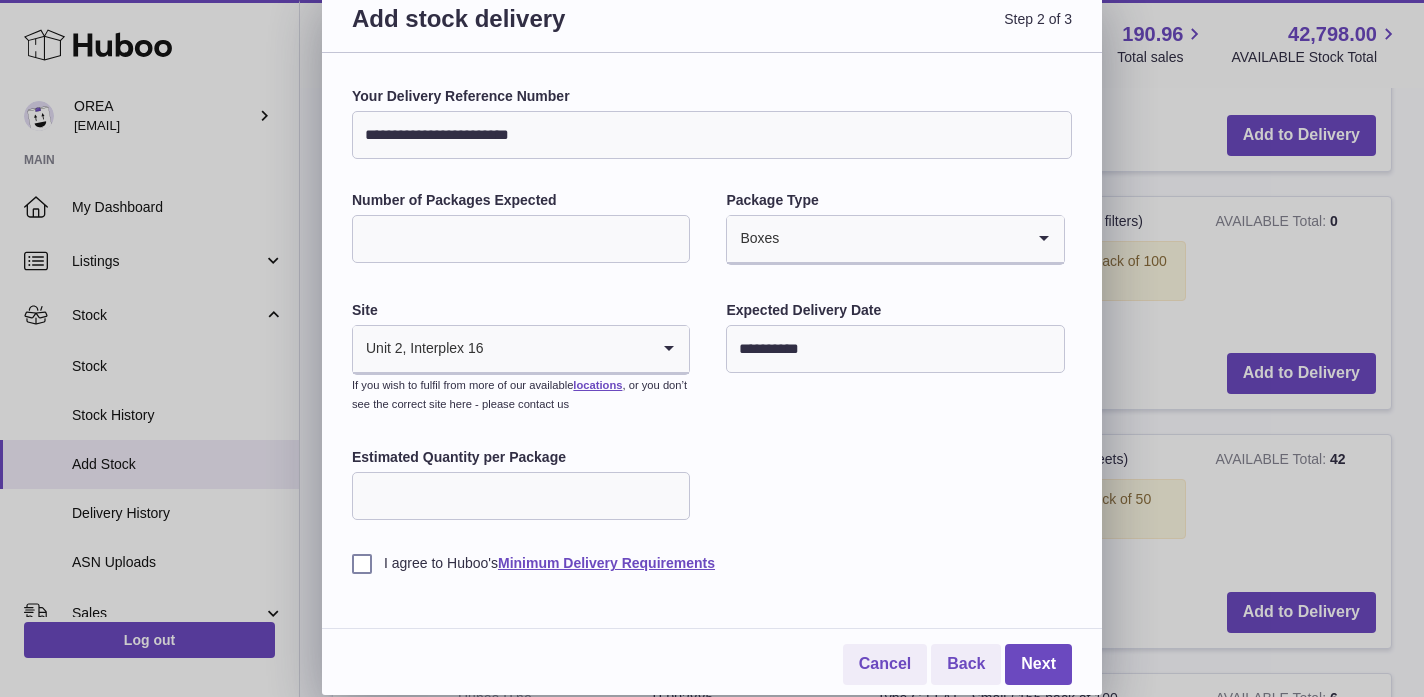 click on "Estimated Quantity per Package" at bounding box center (521, 496) 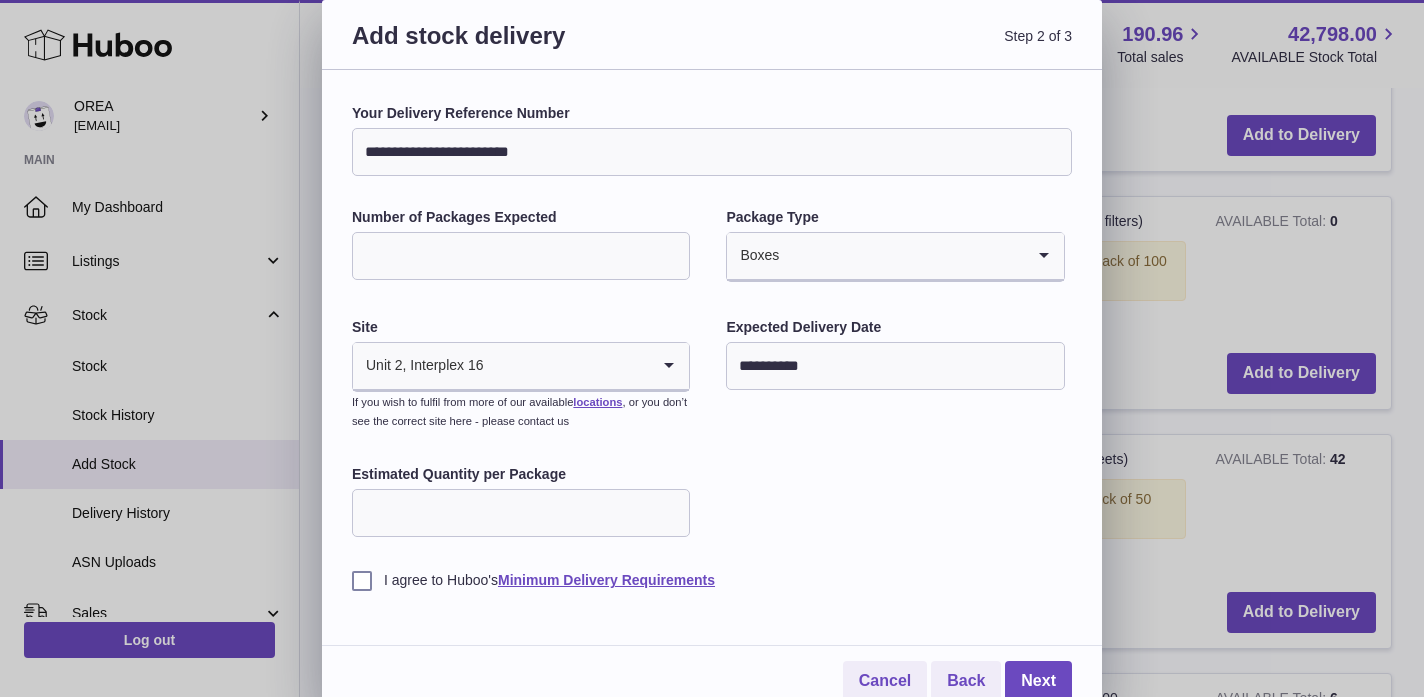 scroll, scrollTop: 17, scrollLeft: 0, axis: vertical 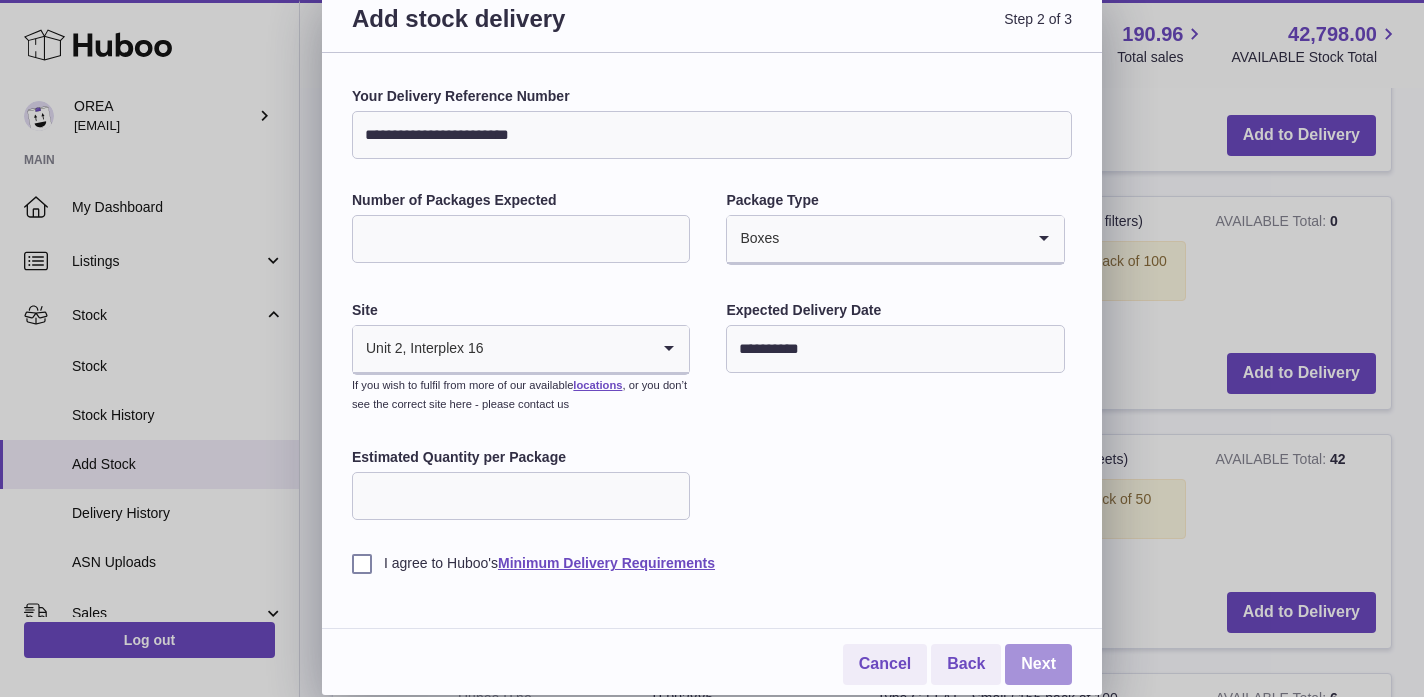 click on "Next" at bounding box center [1038, 664] 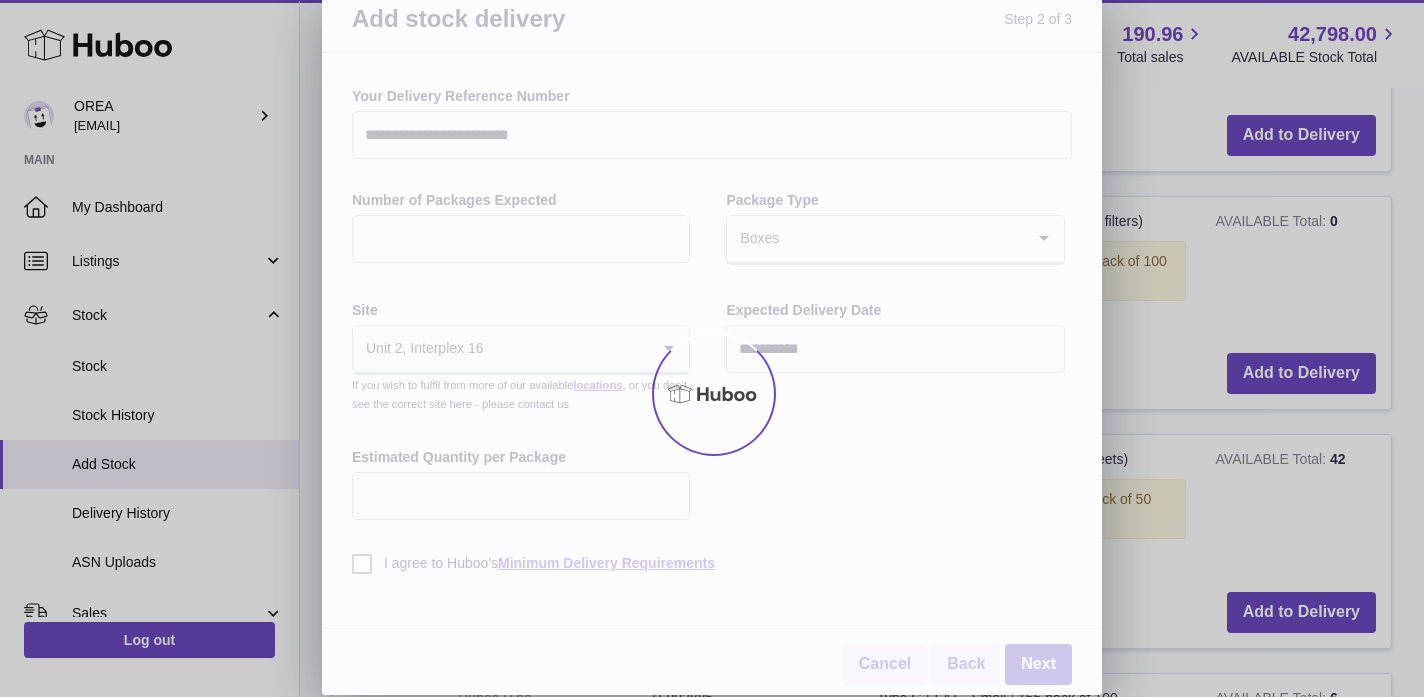 scroll, scrollTop: 943, scrollLeft: 0, axis: vertical 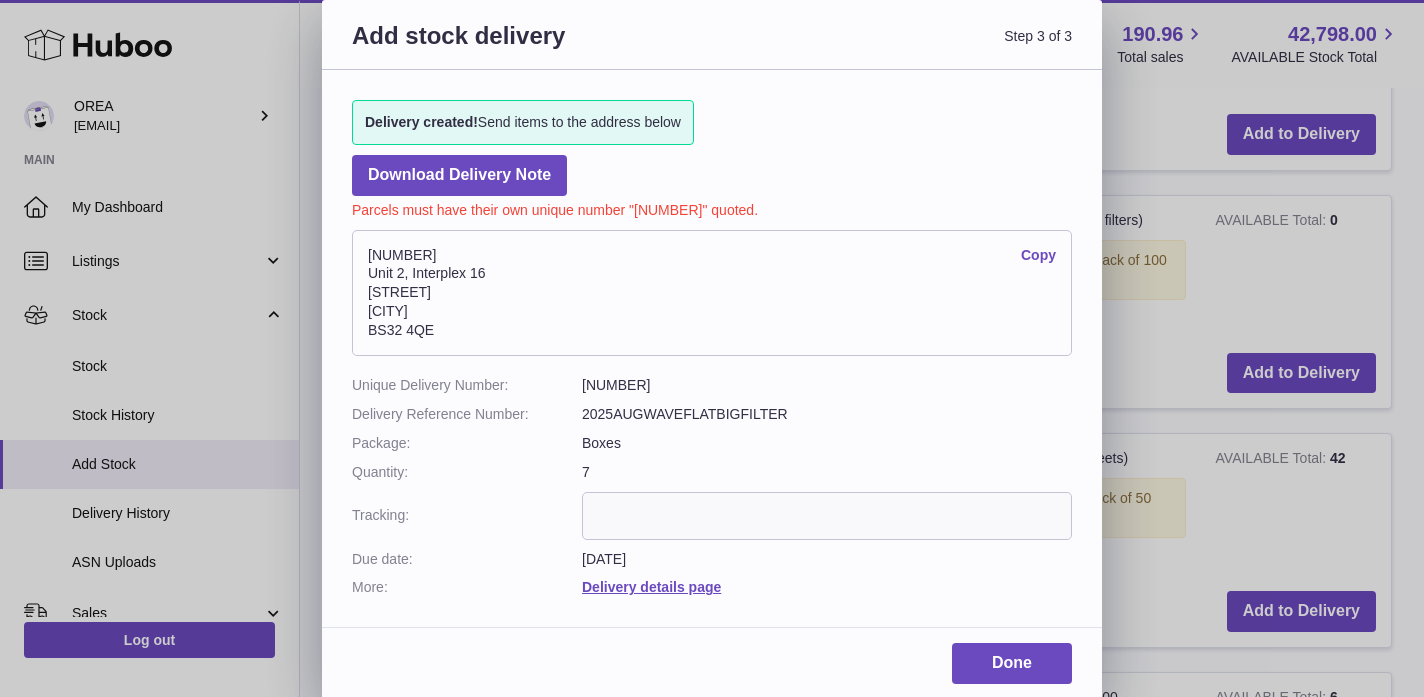 drag, startPoint x: 364, startPoint y: 253, endPoint x: 470, endPoint y: 331, distance: 131.60547 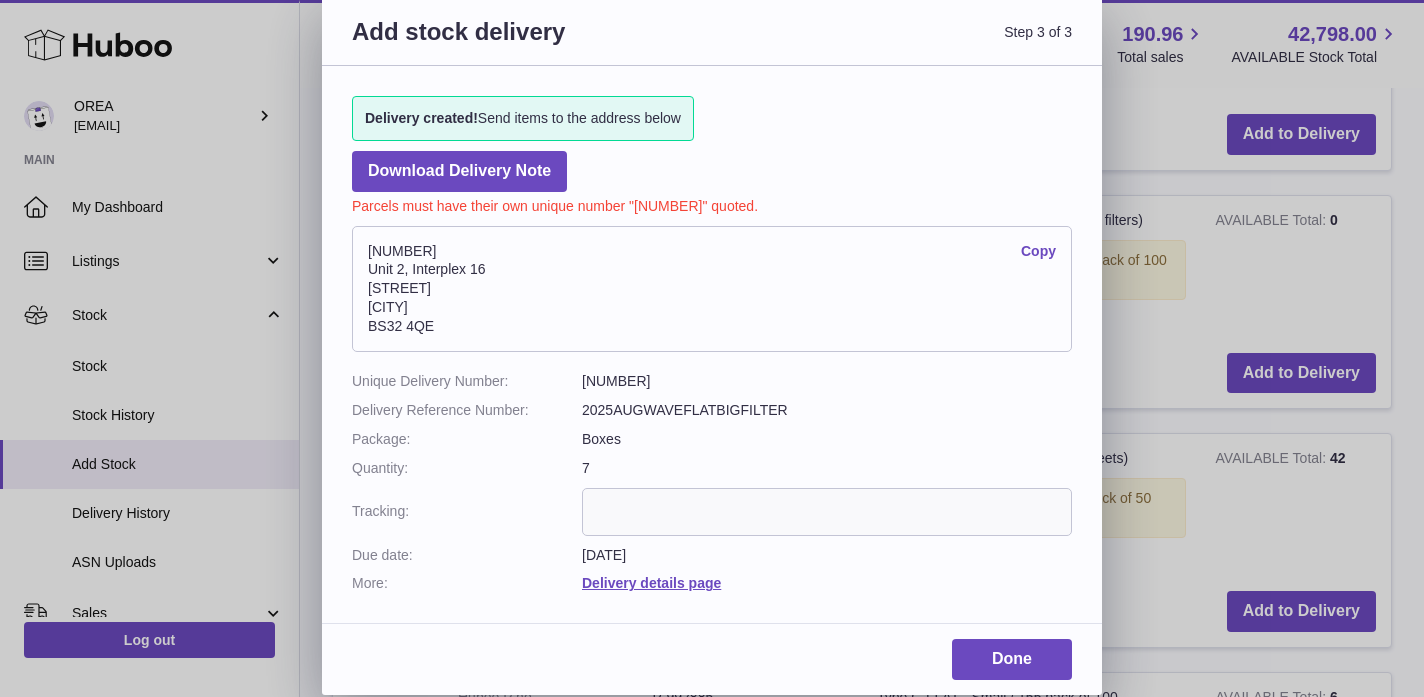 scroll, scrollTop: 1041, scrollLeft: 0, axis: vertical 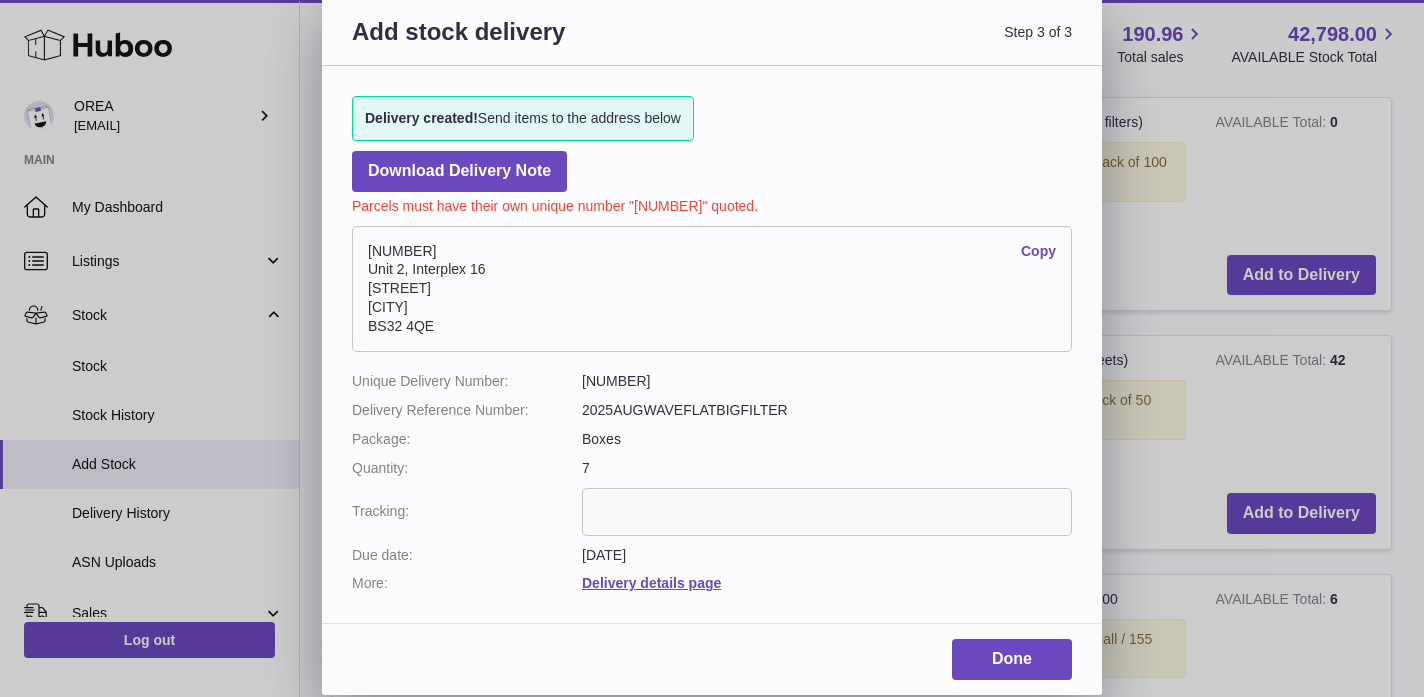 click at bounding box center [827, 512] 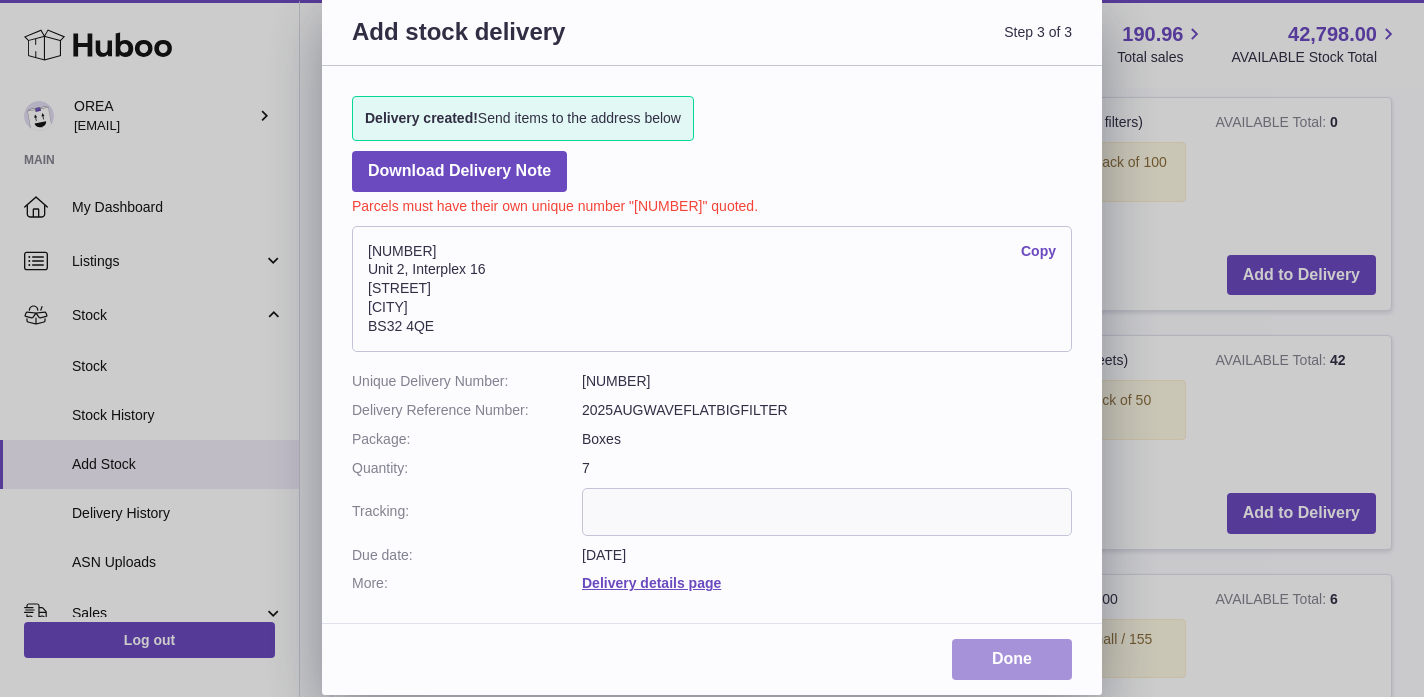 click on "Done" at bounding box center [1012, 659] 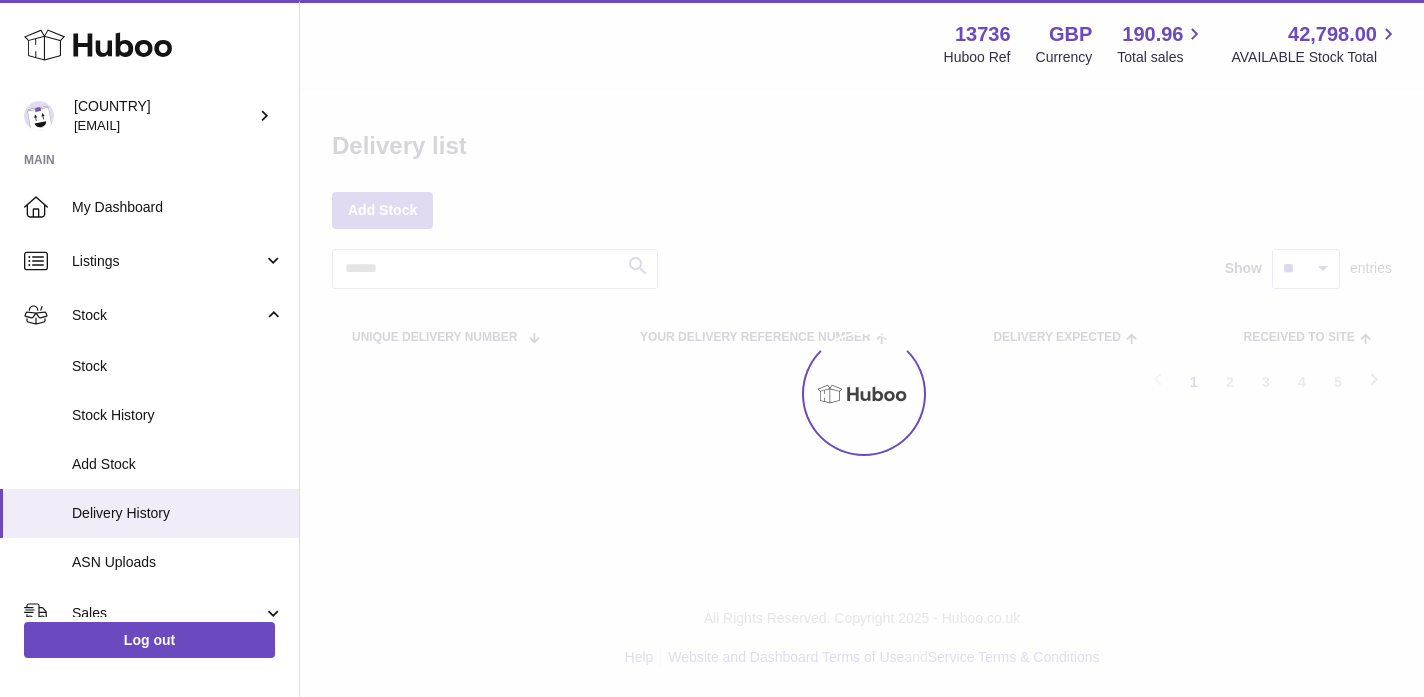 scroll, scrollTop: 0, scrollLeft: 0, axis: both 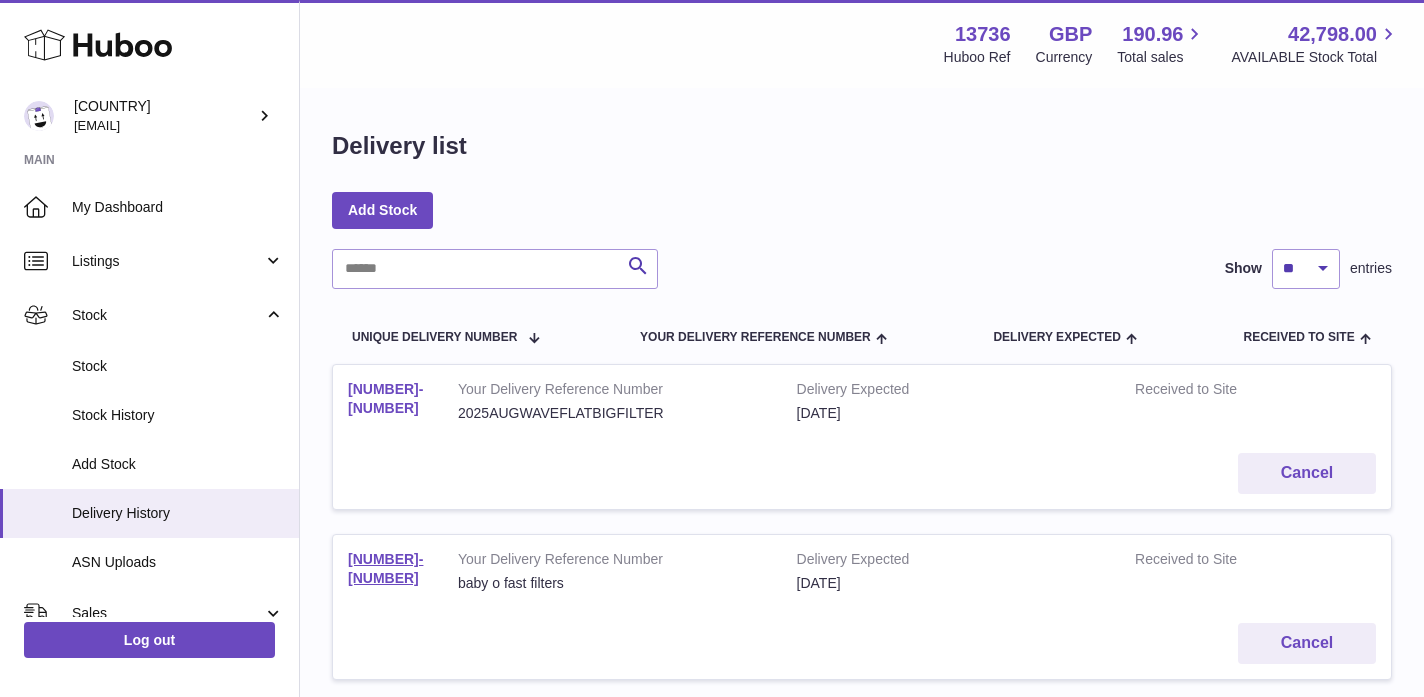 click on "[NUMBER]" at bounding box center [385, 398] 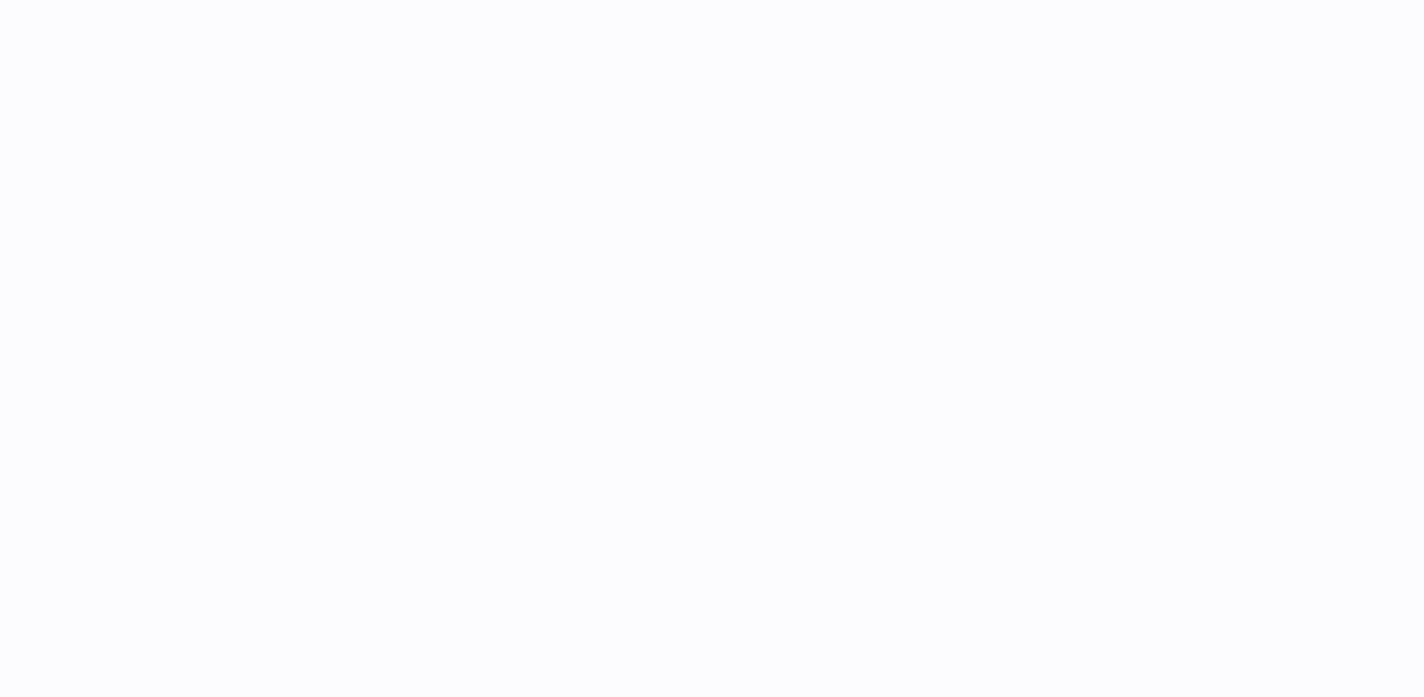 scroll, scrollTop: 0, scrollLeft: 0, axis: both 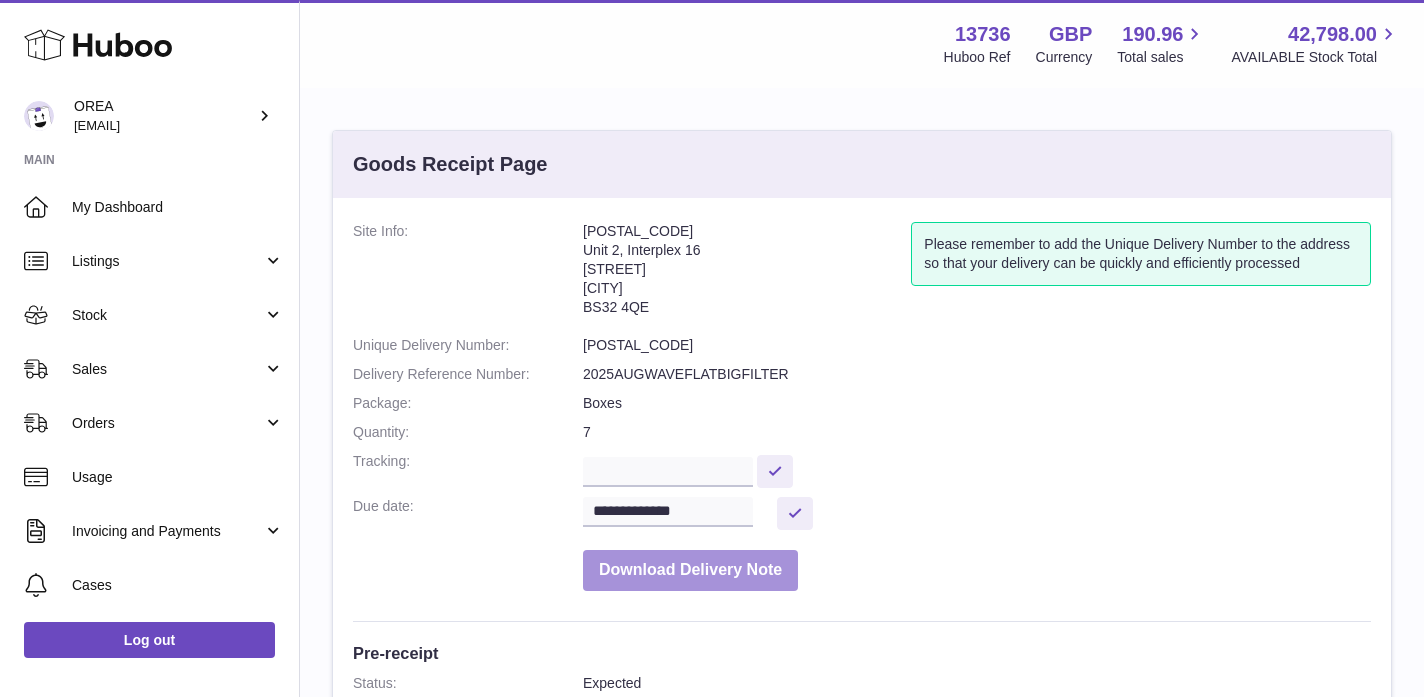 click on "Download Delivery Note" at bounding box center [690, 570] 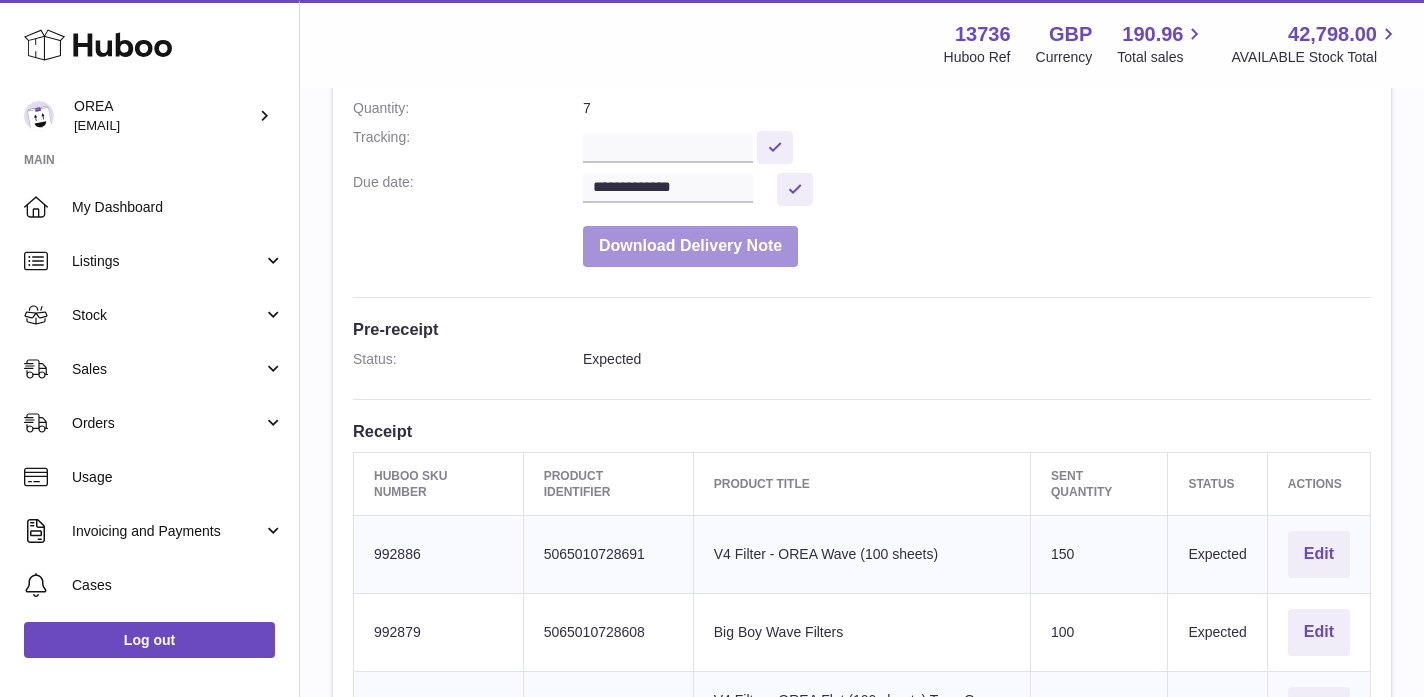 scroll, scrollTop: 0, scrollLeft: 0, axis: both 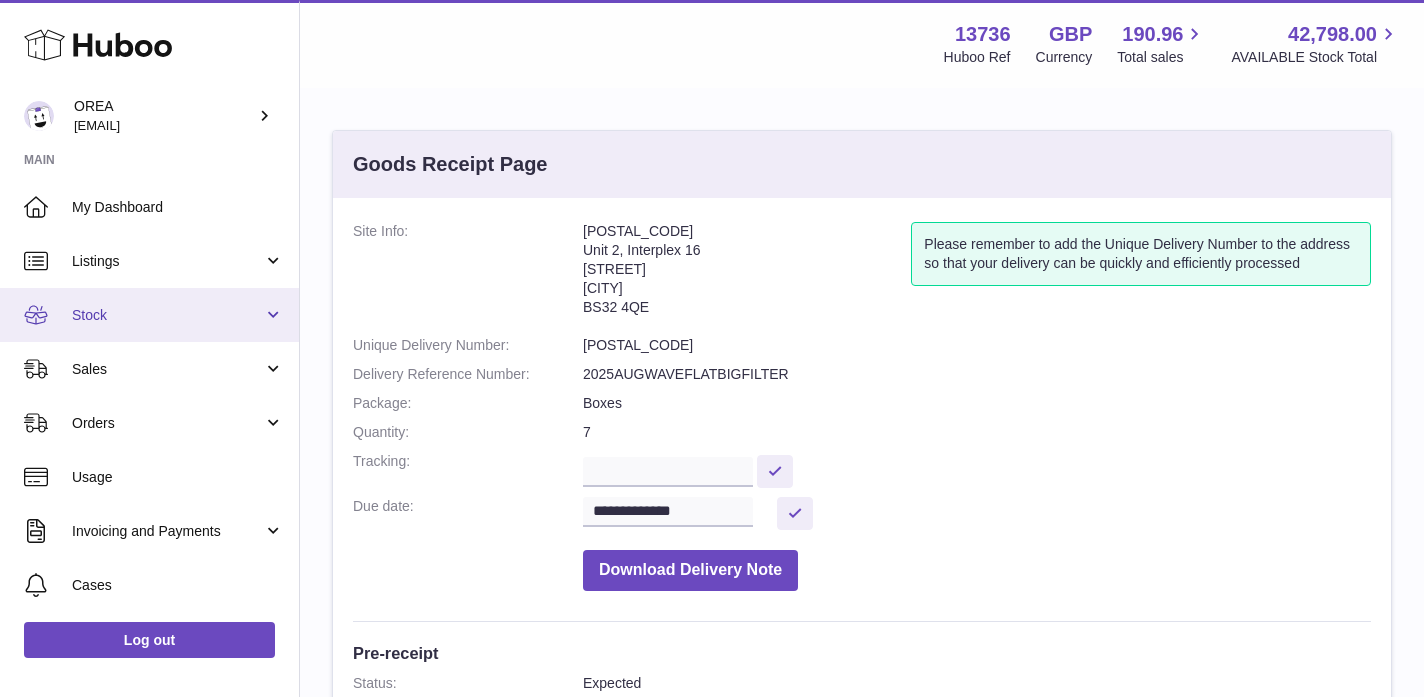 click on "Stock" at bounding box center [167, 315] 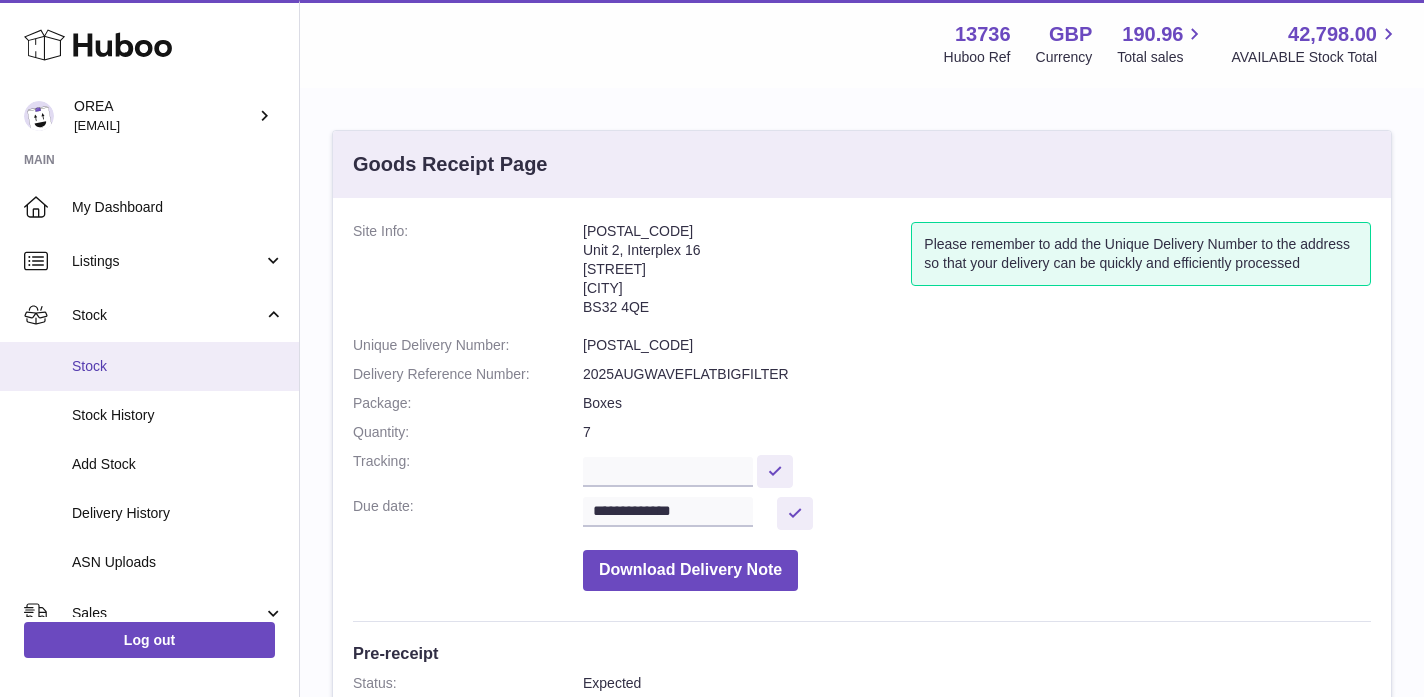 click on "Stock" at bounding box center [178, 366] 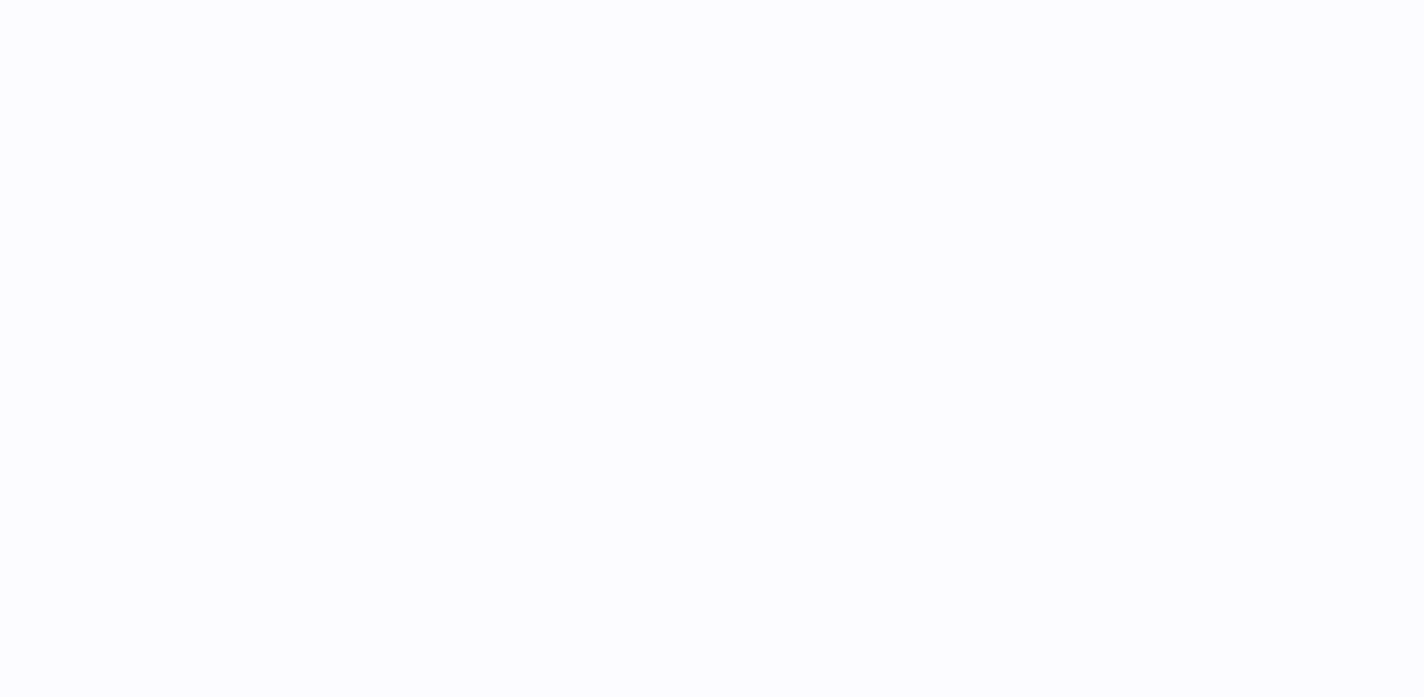 scroll, scrollTop: 0, scrollLeft: 0, axis: both 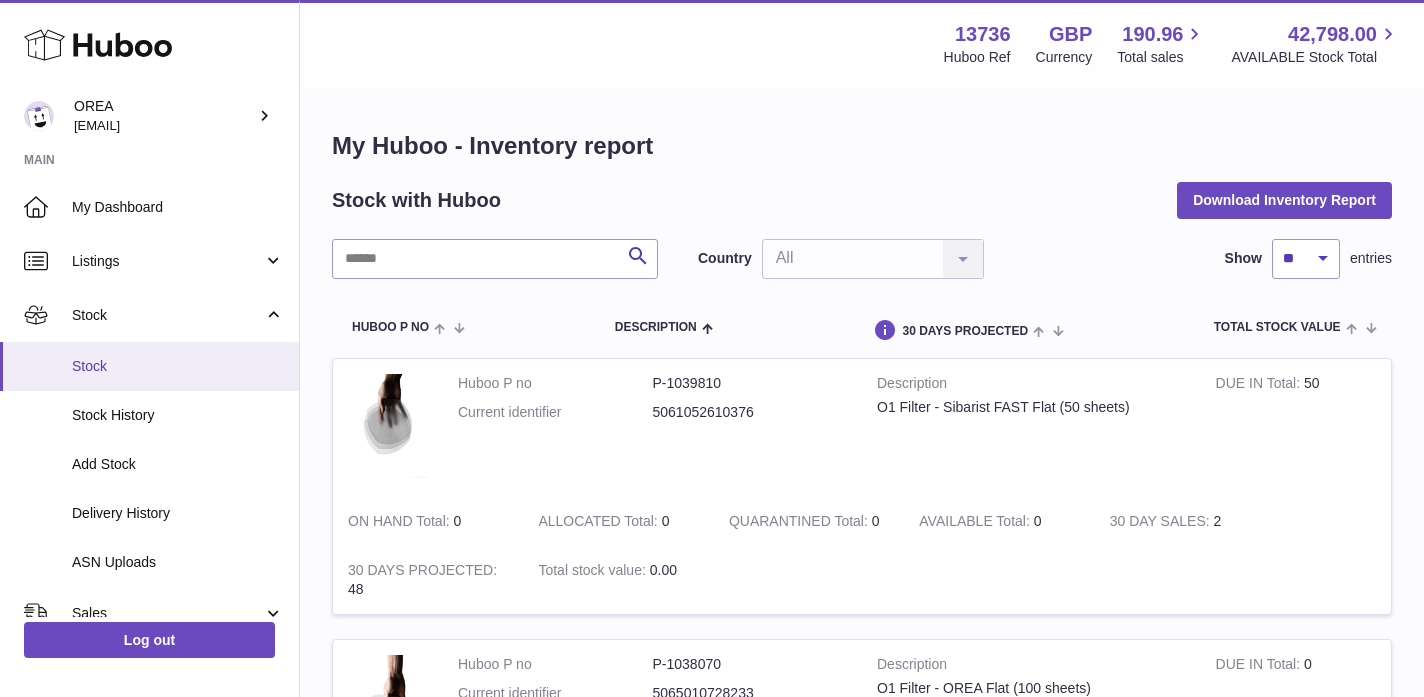 click on "Stock" at bounding box center (178, 366) 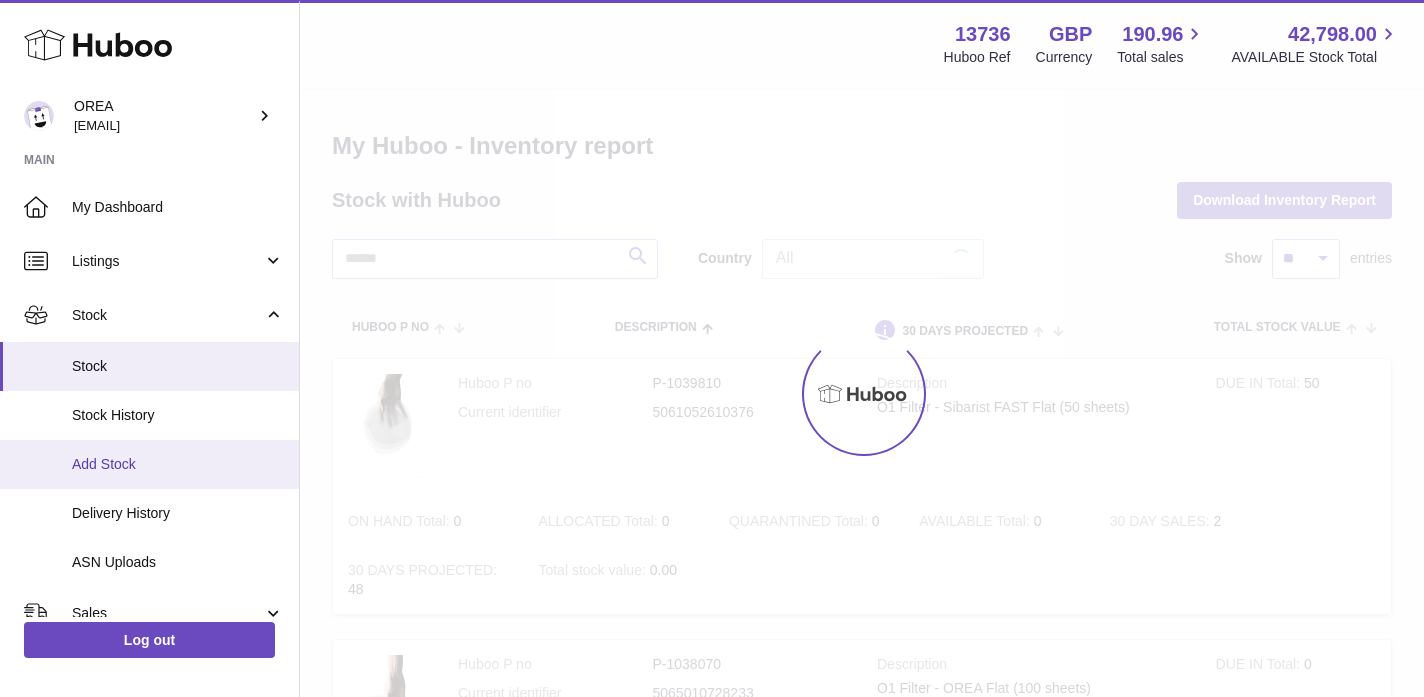 scroll, scrollTop: 0, scrollLeft: 0, axis: both 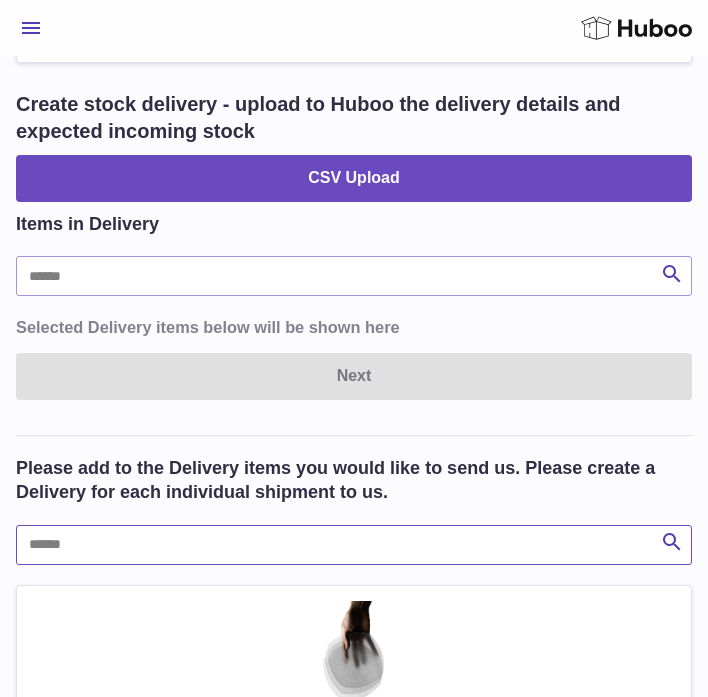 click at bounding box center (354, 545) 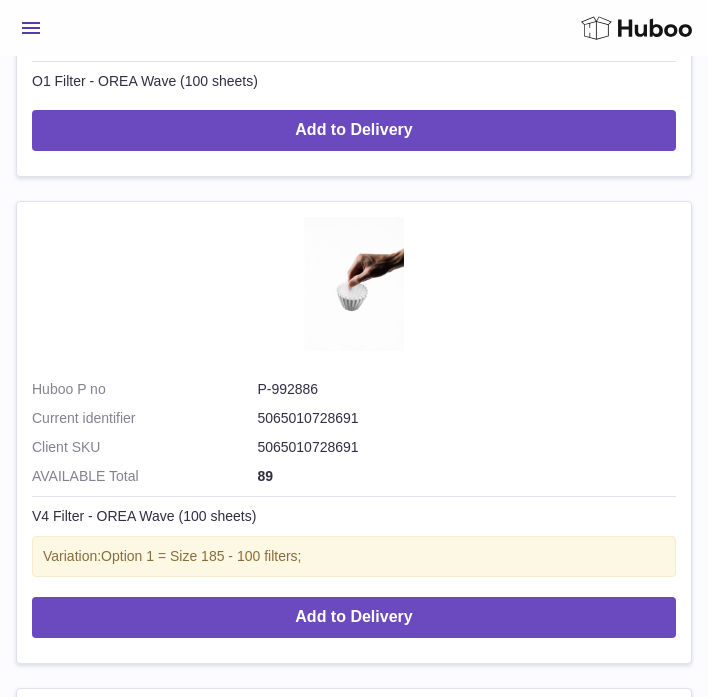 scroll, scrollTop: 1025, scrollLeft: 0, axis: vertical 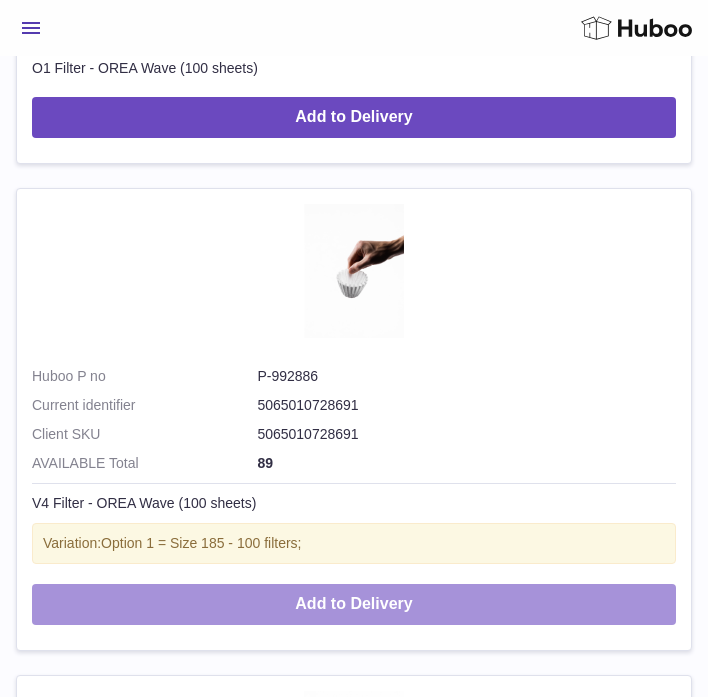 click on "Add to Delivery" at bounding box center (354, 604) 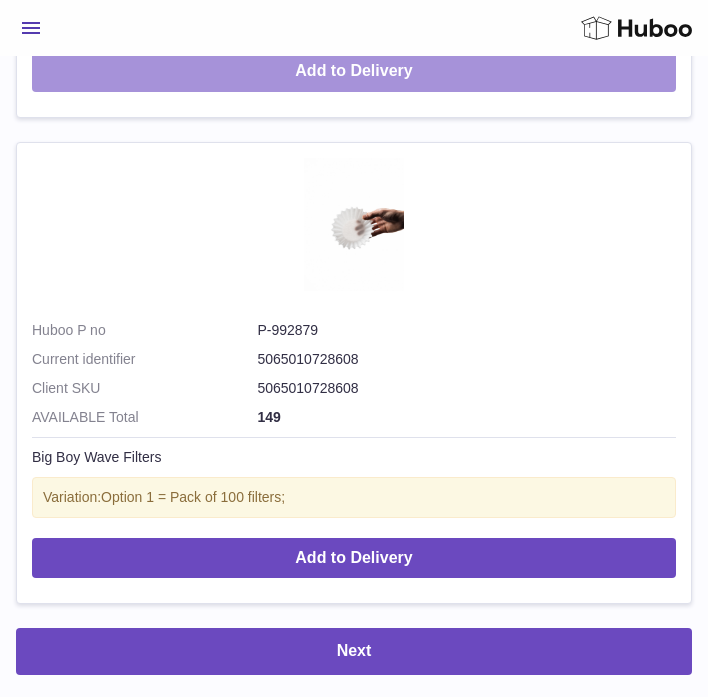 scroll, scrollTop: 2081, scrollLeft: 0, axis: vertical 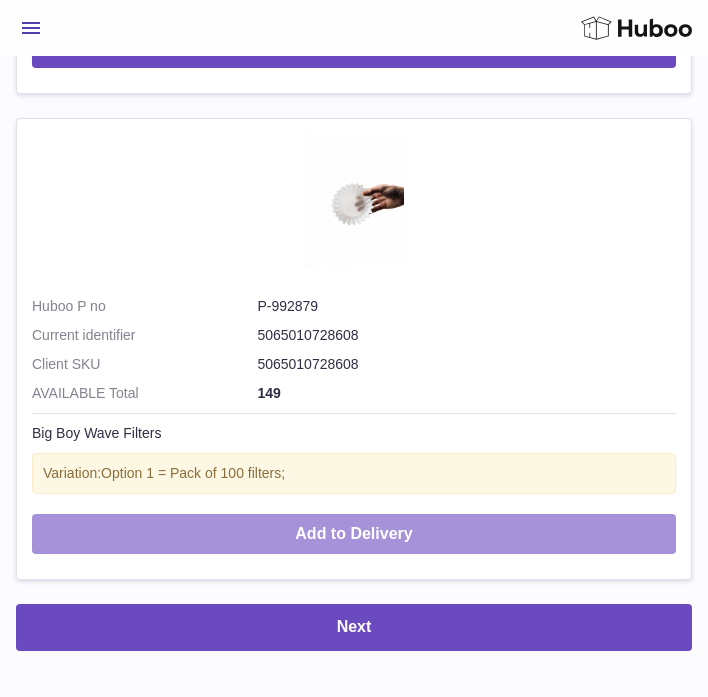 click on "Add to Delivery" at bounding box center (354, 534) 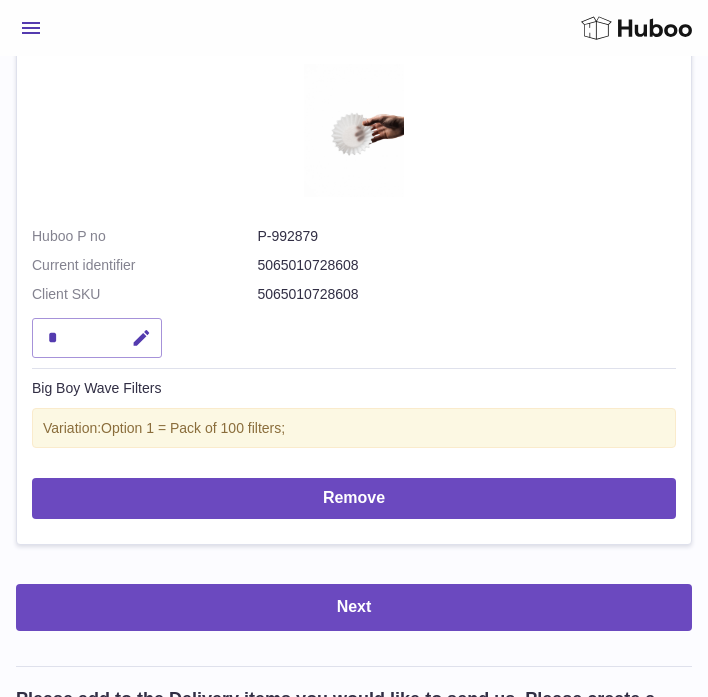 scroll, scrollTop: 946, scrollLeft: 0, axis: vertical 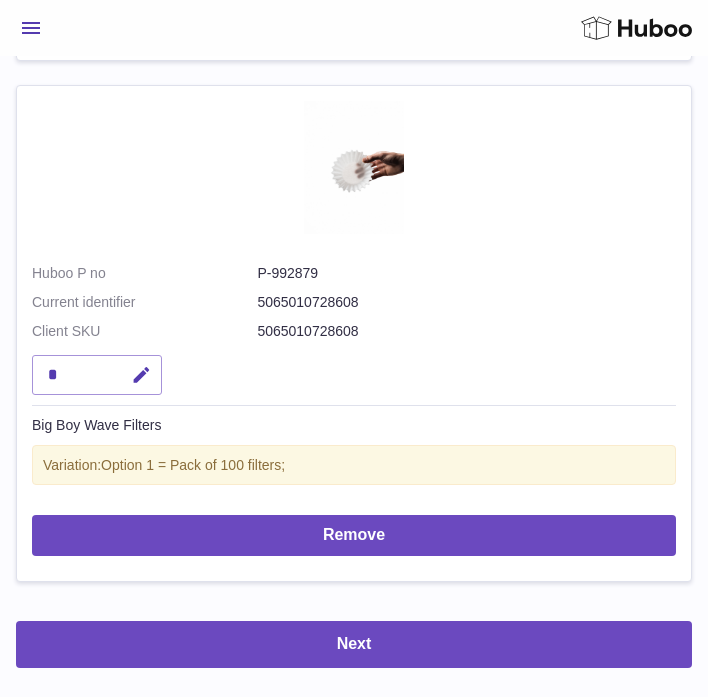 click on "*" at bounding box center [97, 375] 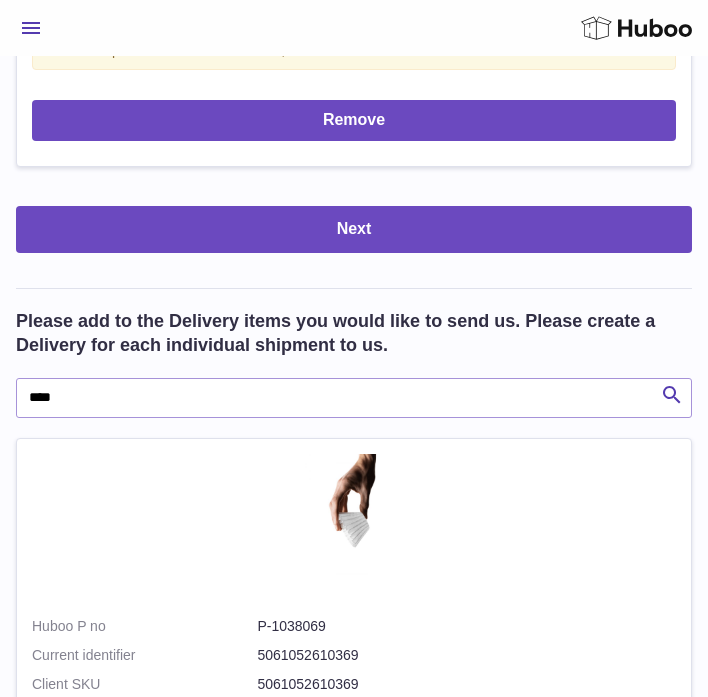 scroll, scrollTop: 1510, scrollLeft: 0, axis: vertical 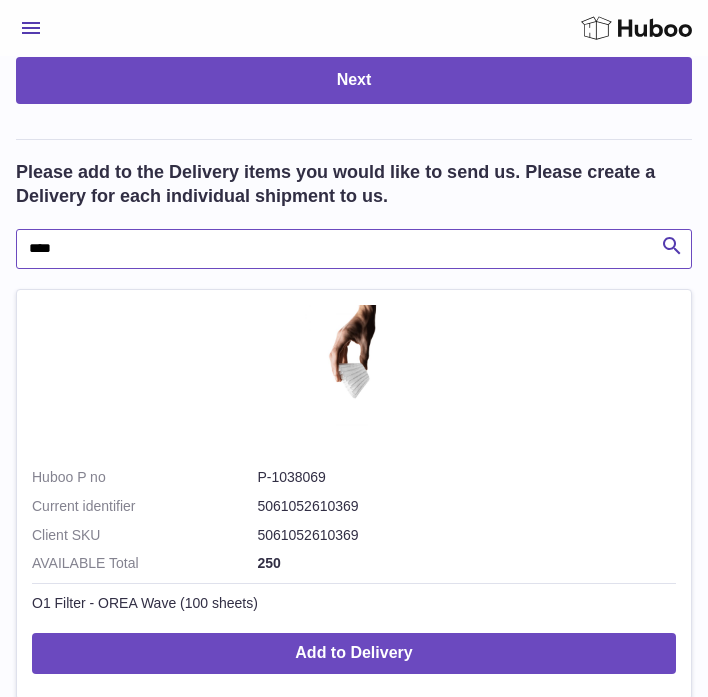 click on "****" at bounding box center [354, 249] 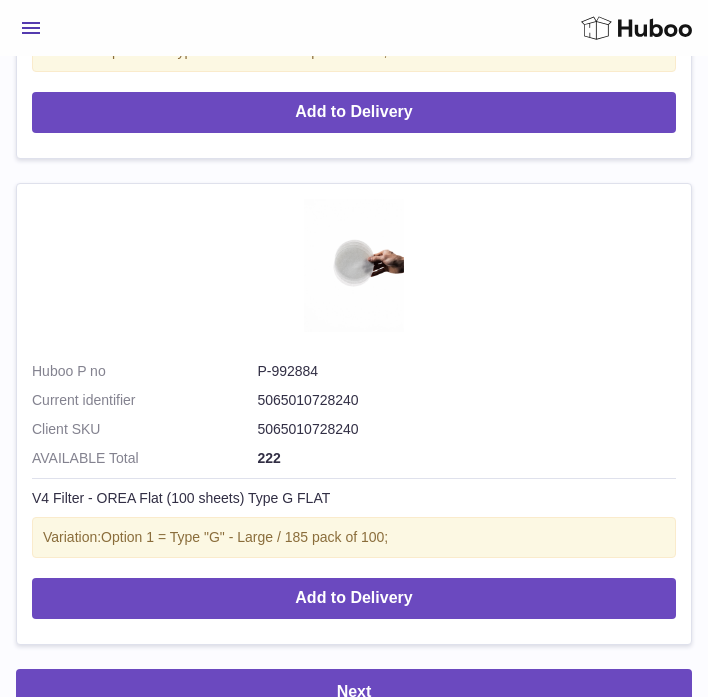 scroll, scrollTop: 3977, scrollLeft: 0, axis: vertical 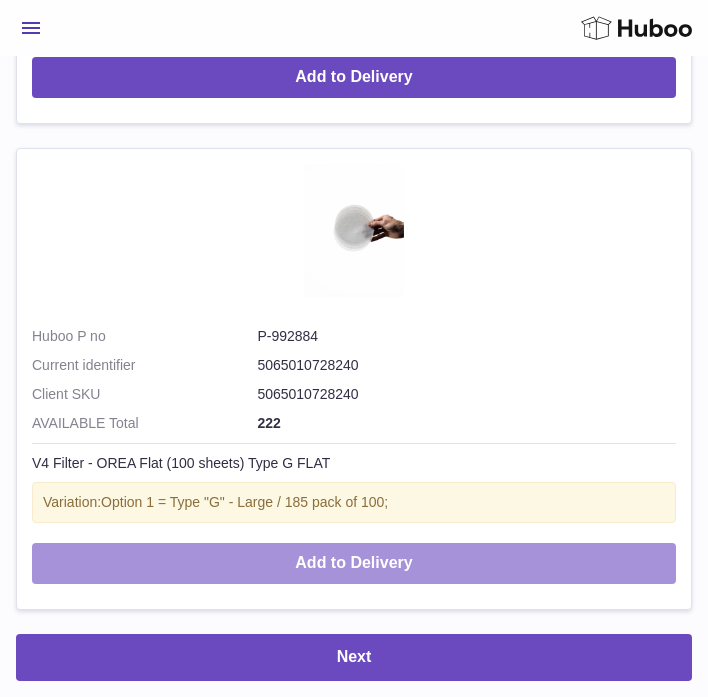 type on "****" 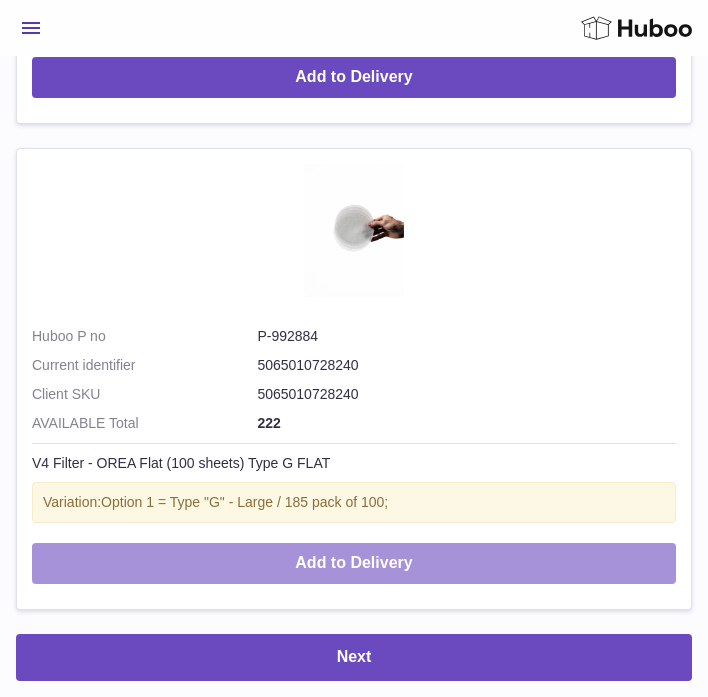 click on "Add to Delivery" at bounding box center [354, 563] 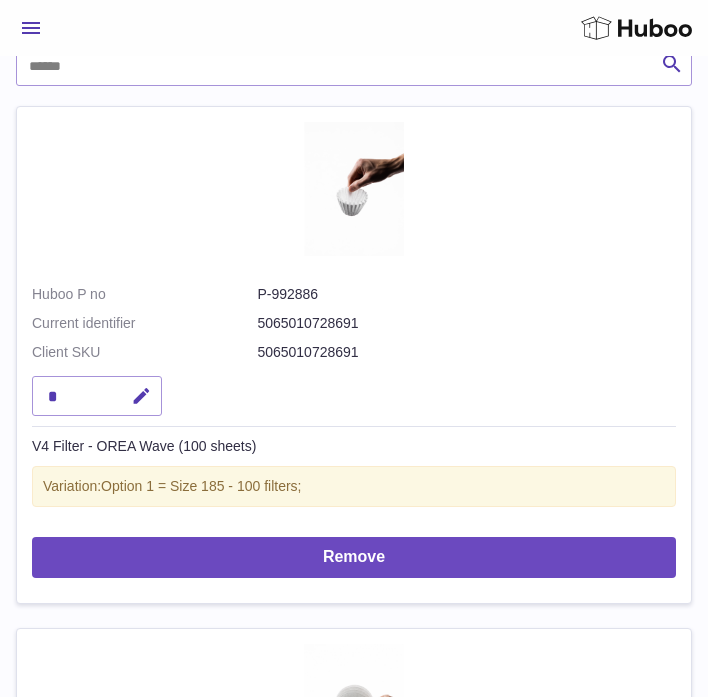 scroll, scrollTop: 420, scrollLeft: 0, axis: vertical 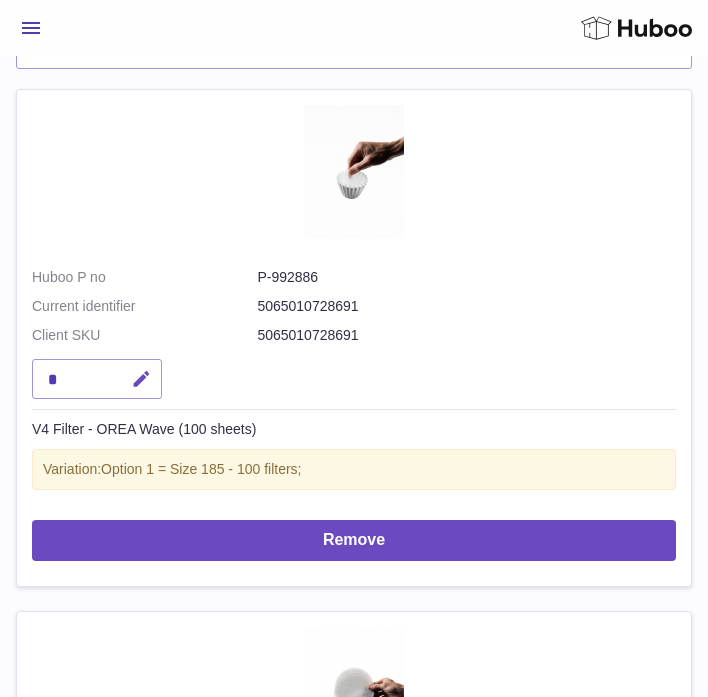 click at bounding box center (141, 379) 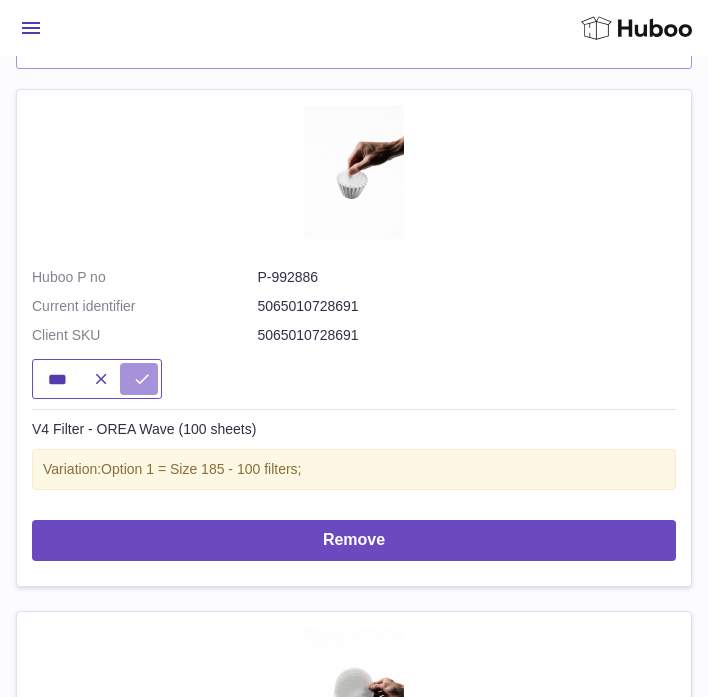 type on "***" 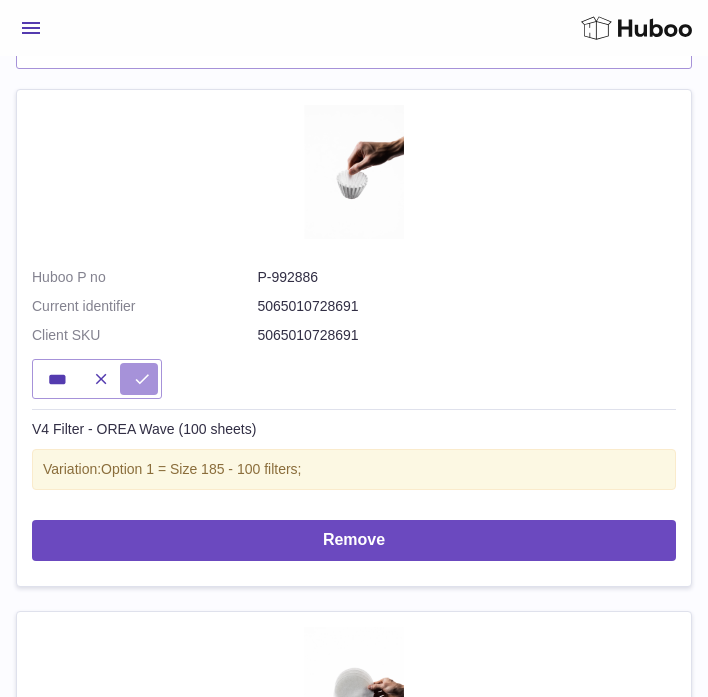 click at bounding box center (142, 379) 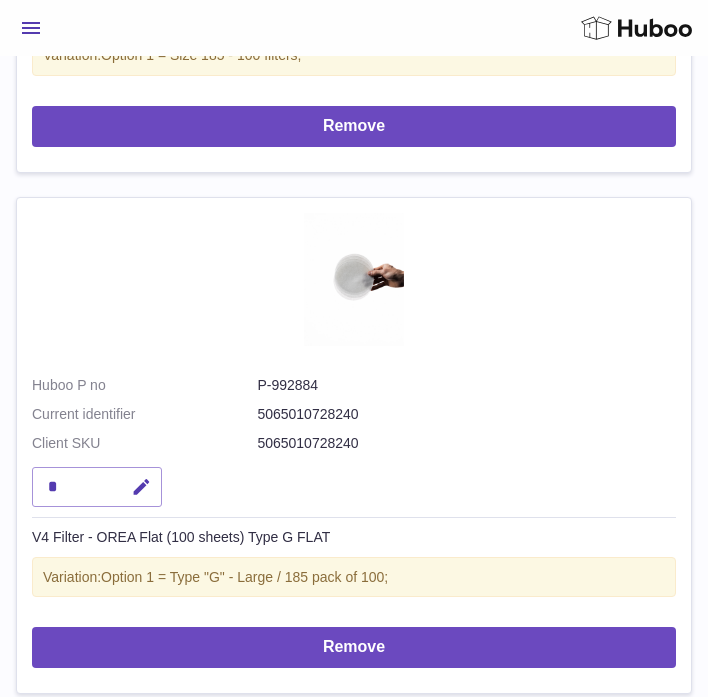 scroll, scrollTop: 841, scrollLeft: 0, axis: vertical 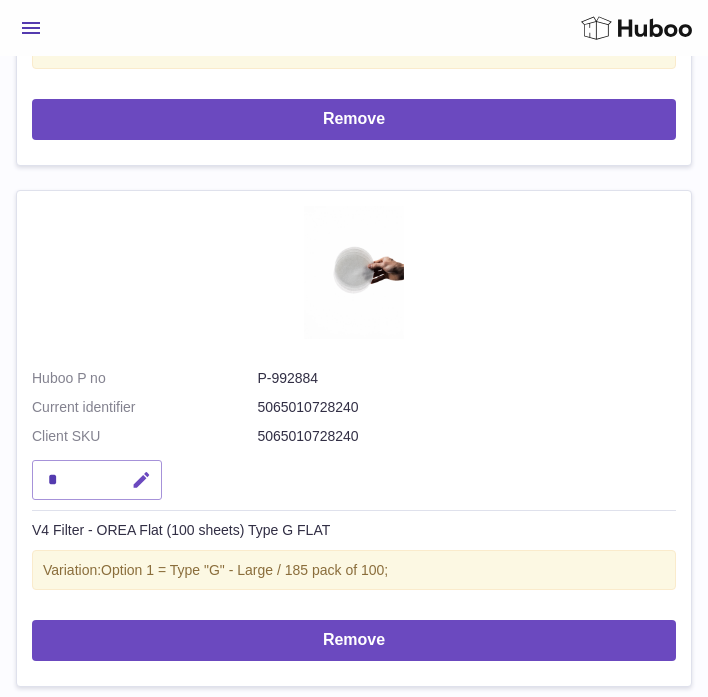 click at bounding box center [141, 480] 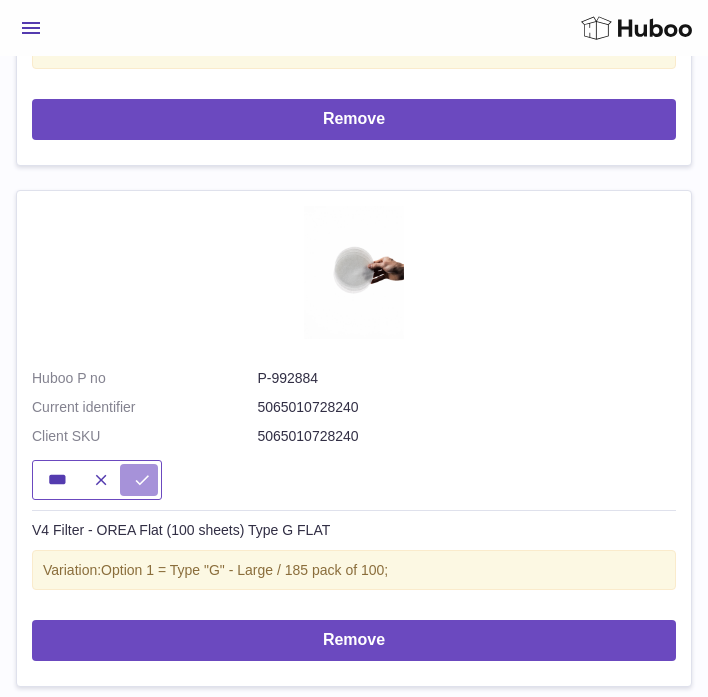 type on "***" 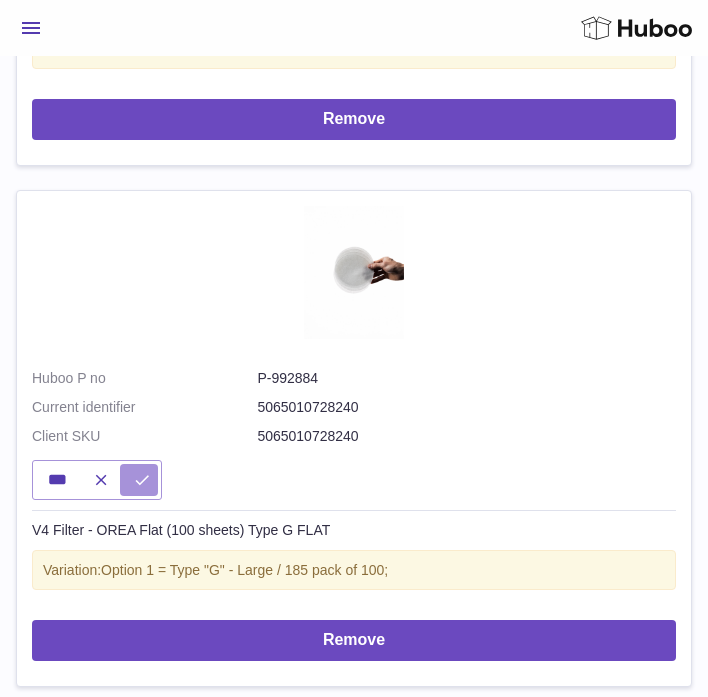 click at bounding box center (142, 480) 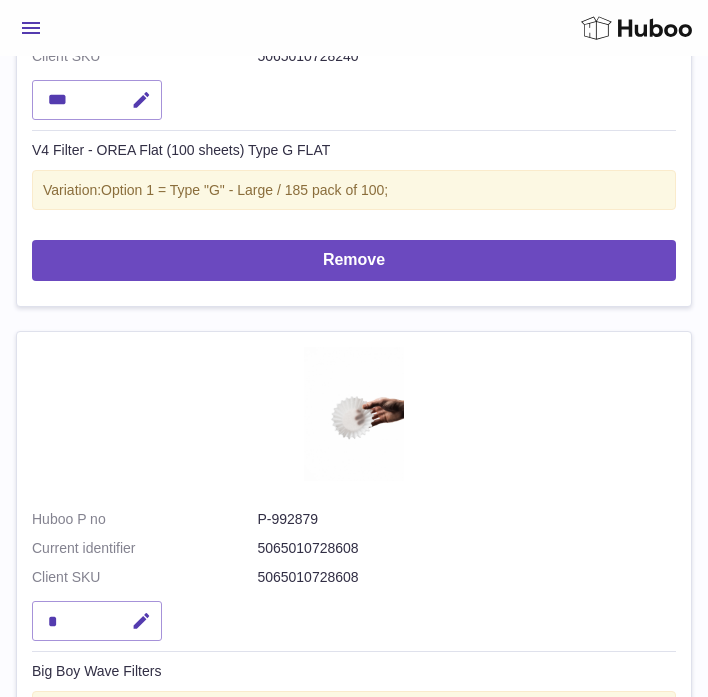 scroll, scrollTop: 1373, scrollLeft: 0, axis: vertical 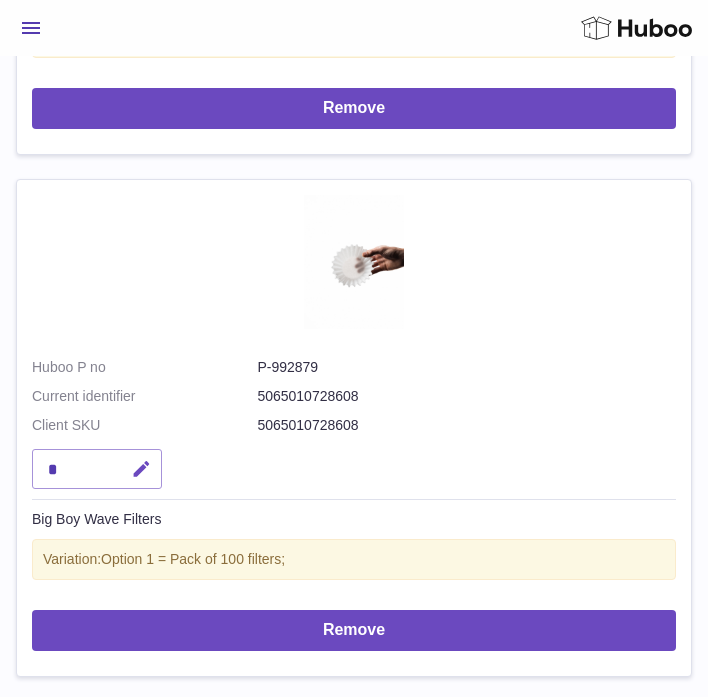 click at bounding box center [141, 469] 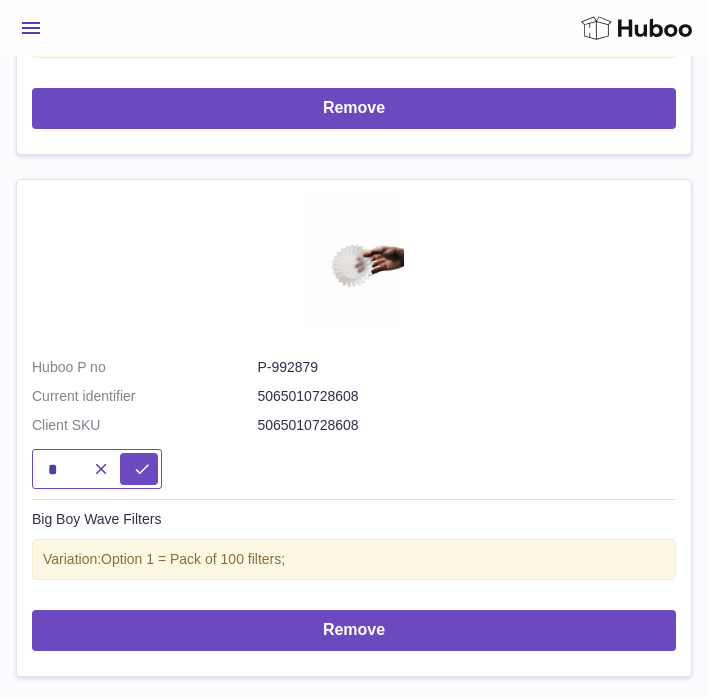 click on "*" at bounding box center [97, 469] 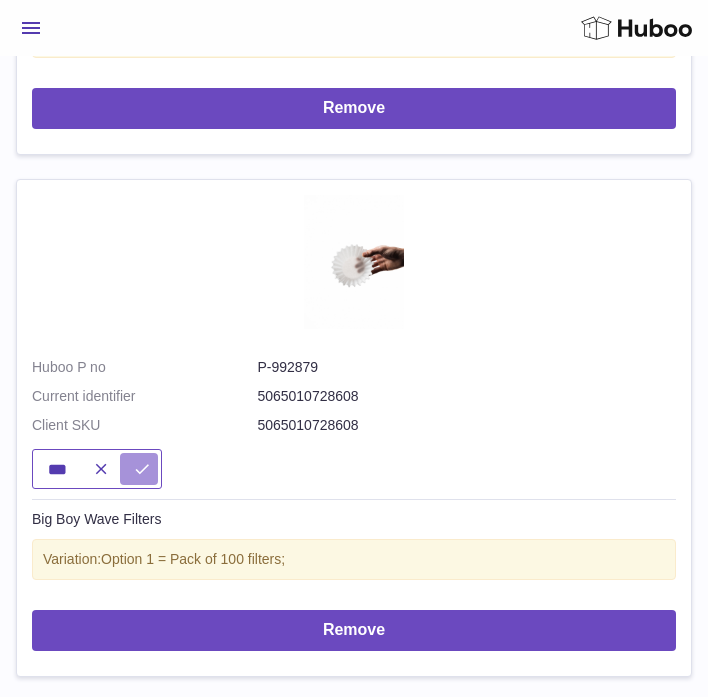 type on "***" 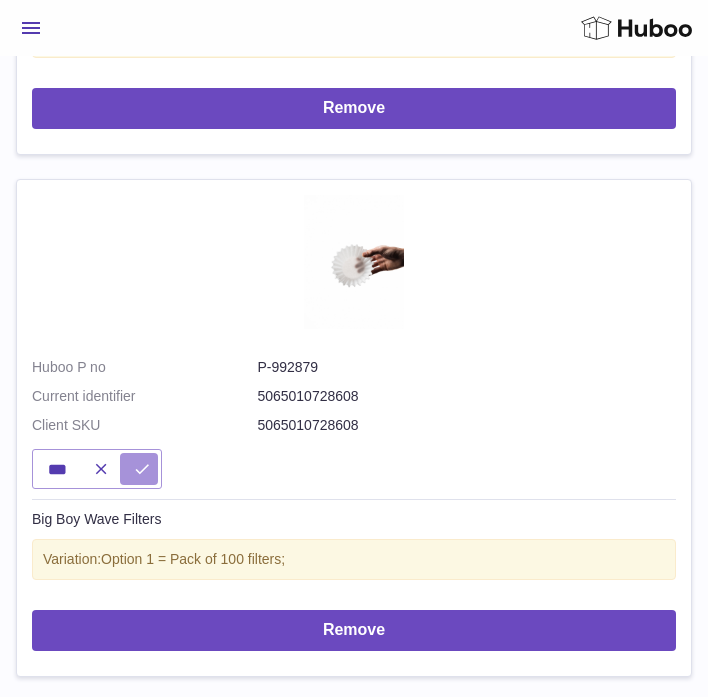 click at bounding box center [139, 469] 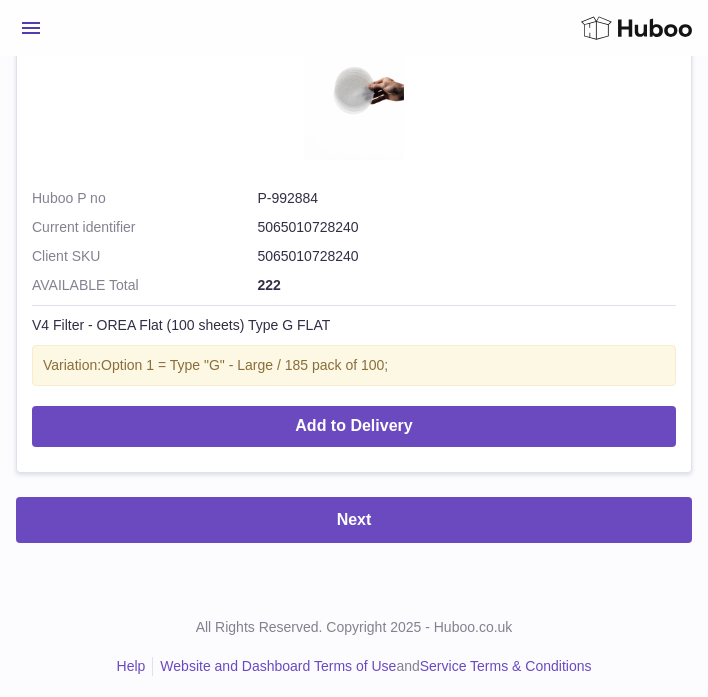 scroll, scrollTop: 4645, scrollLeft: 0, axis: vertical 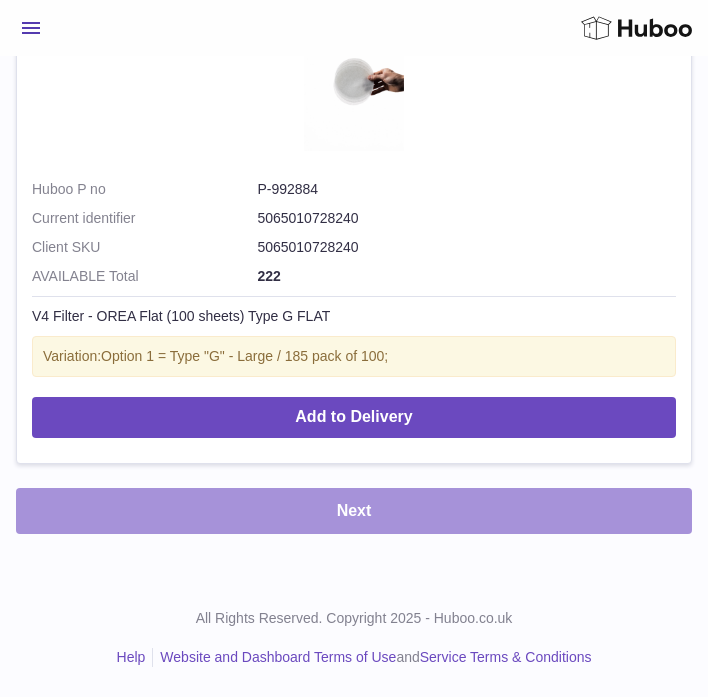 click on "Next" at bounding box center (354, 511) 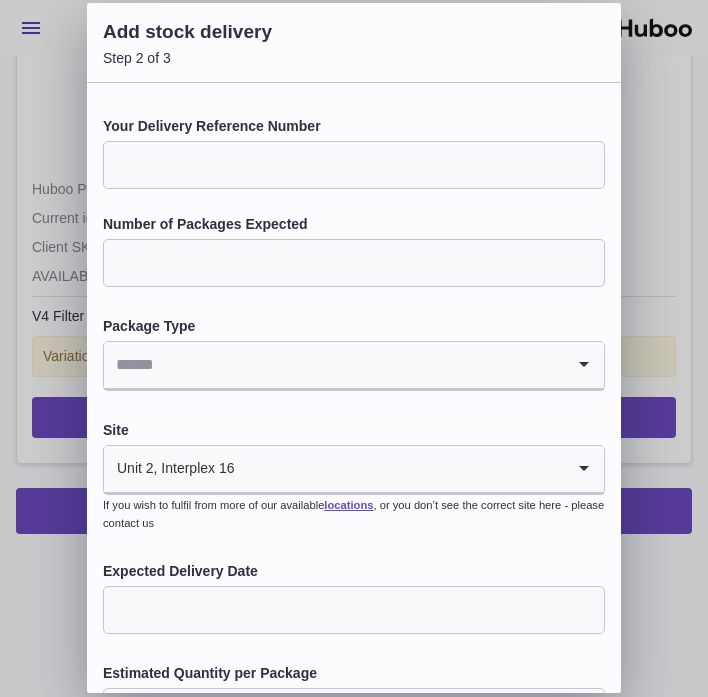 click on "Your Delivery Reference Number" at bounding box center (354, 165) 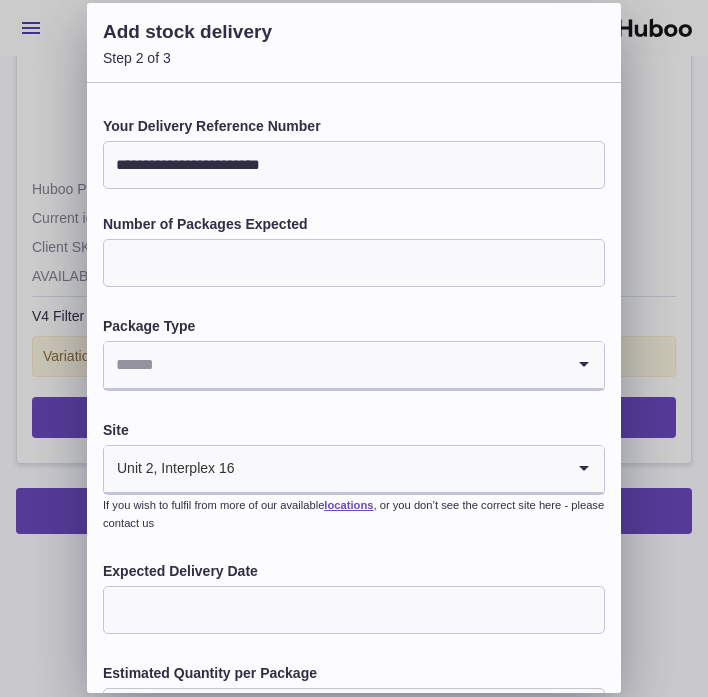 click on "**********" at bounding box center (354, 165) 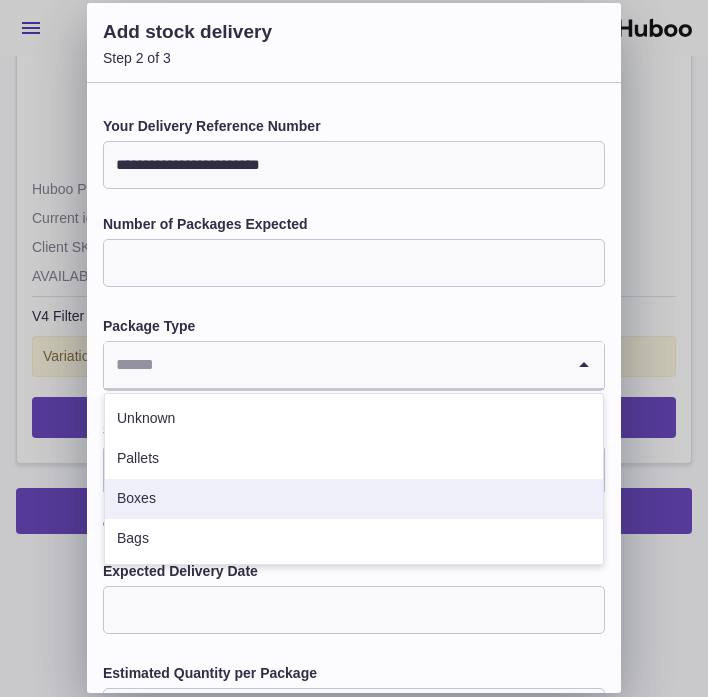 click on "Boxes" at bounding box center (354, 499) 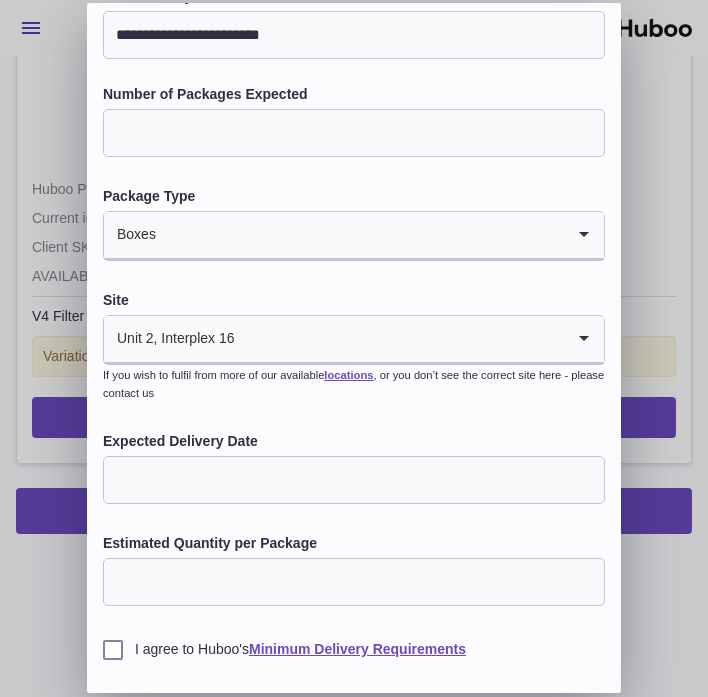 scroll, scrollTop: 131, scrollLeft: 0, axis: vertical 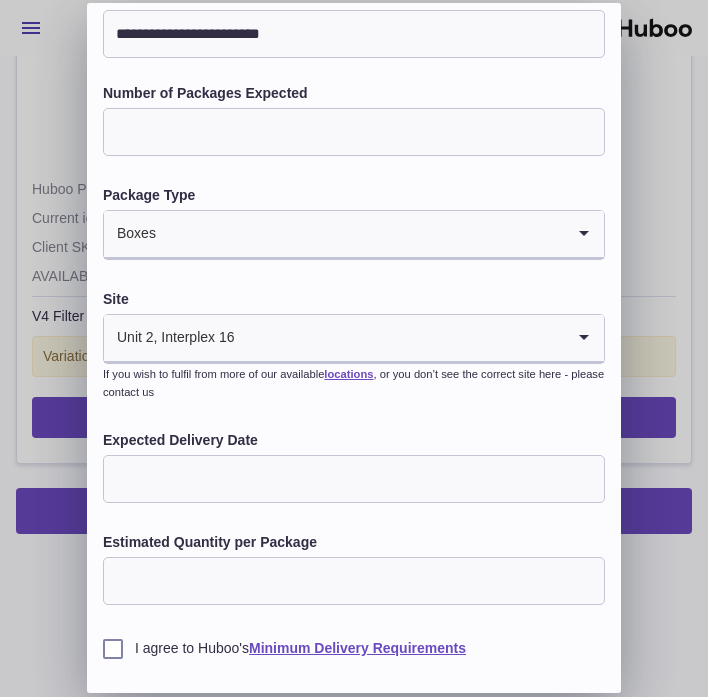 click at bounding box center (354, 479) 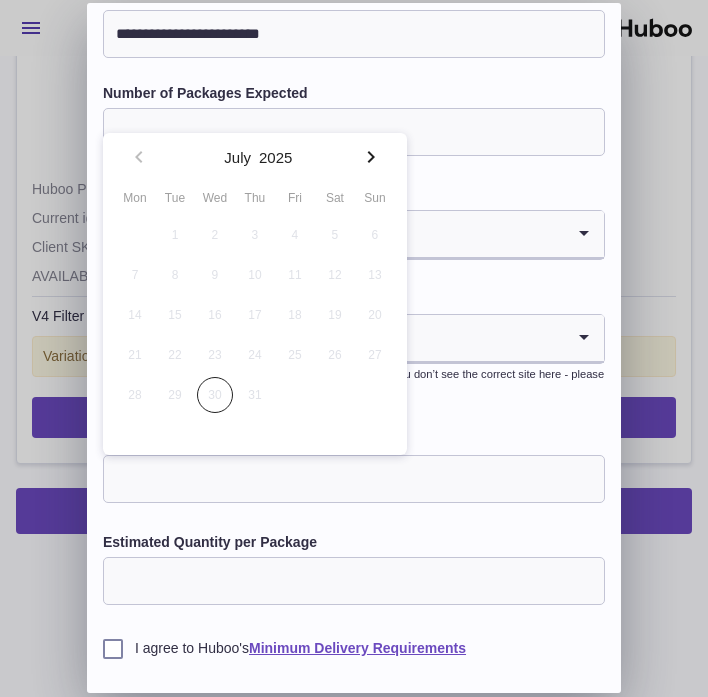 click 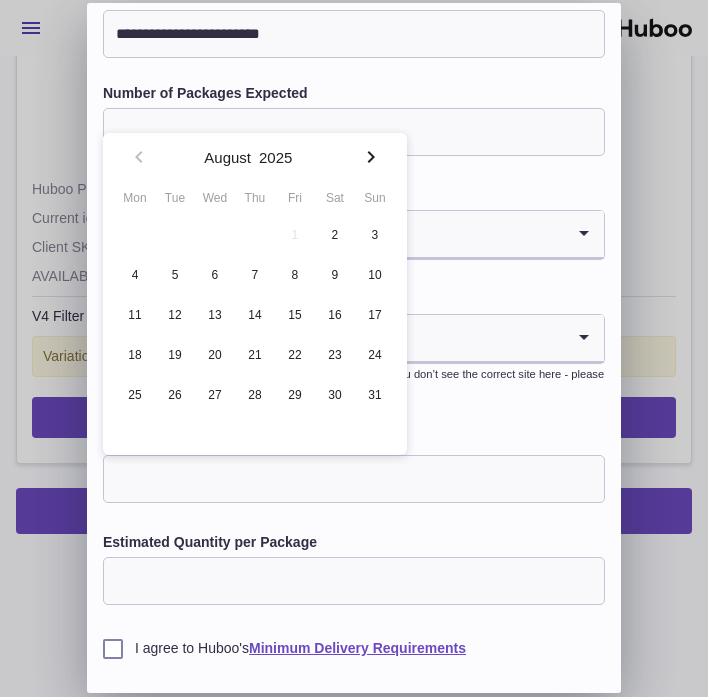 click 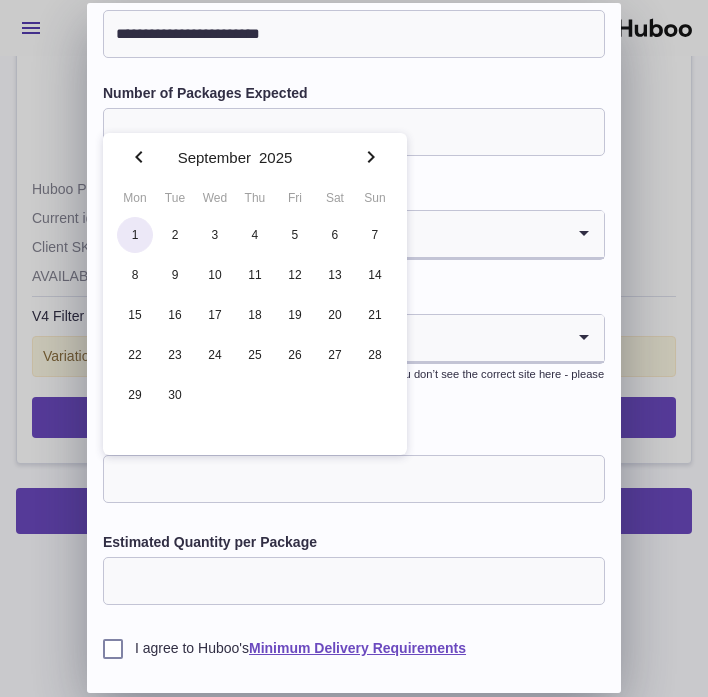 click on "1" at bounding box center [135, 235] 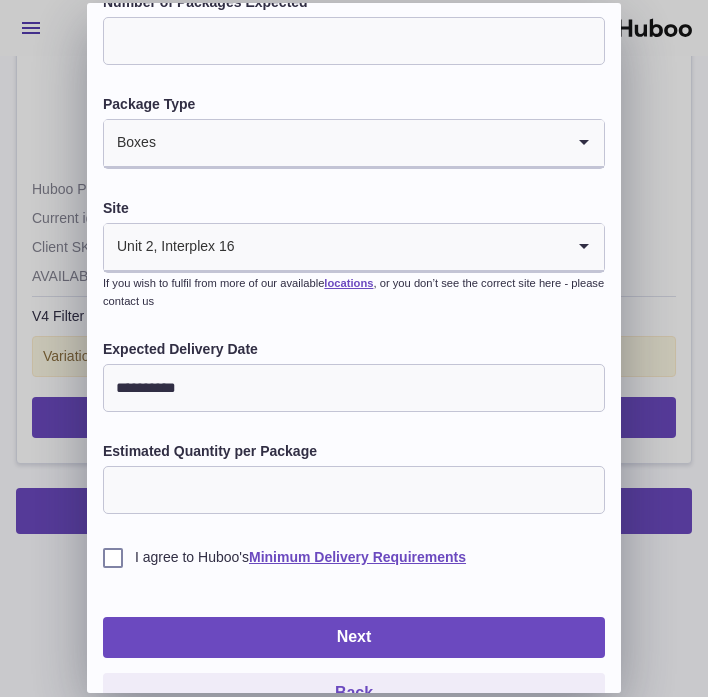 scroll, scrollTop: 251, scrollLeft: 0, axis: vertical 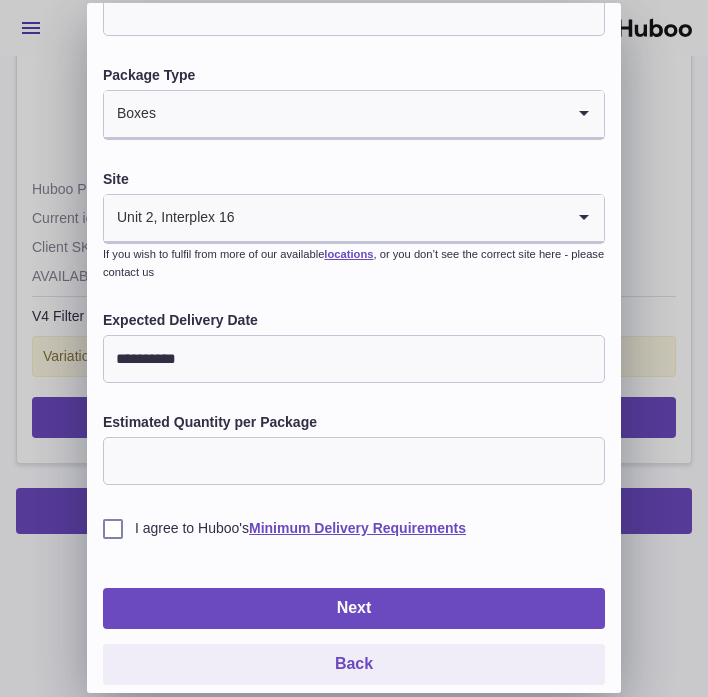 click on "Estimated Quantity per Package" at bounding box center (354, 461) 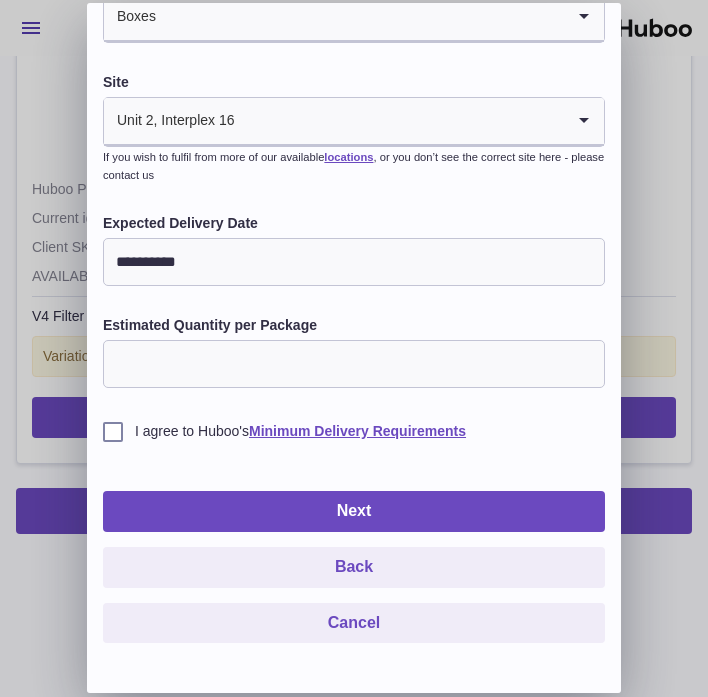 scroll, scrollTop: 351, scrollLeft: 0, axis: vertical 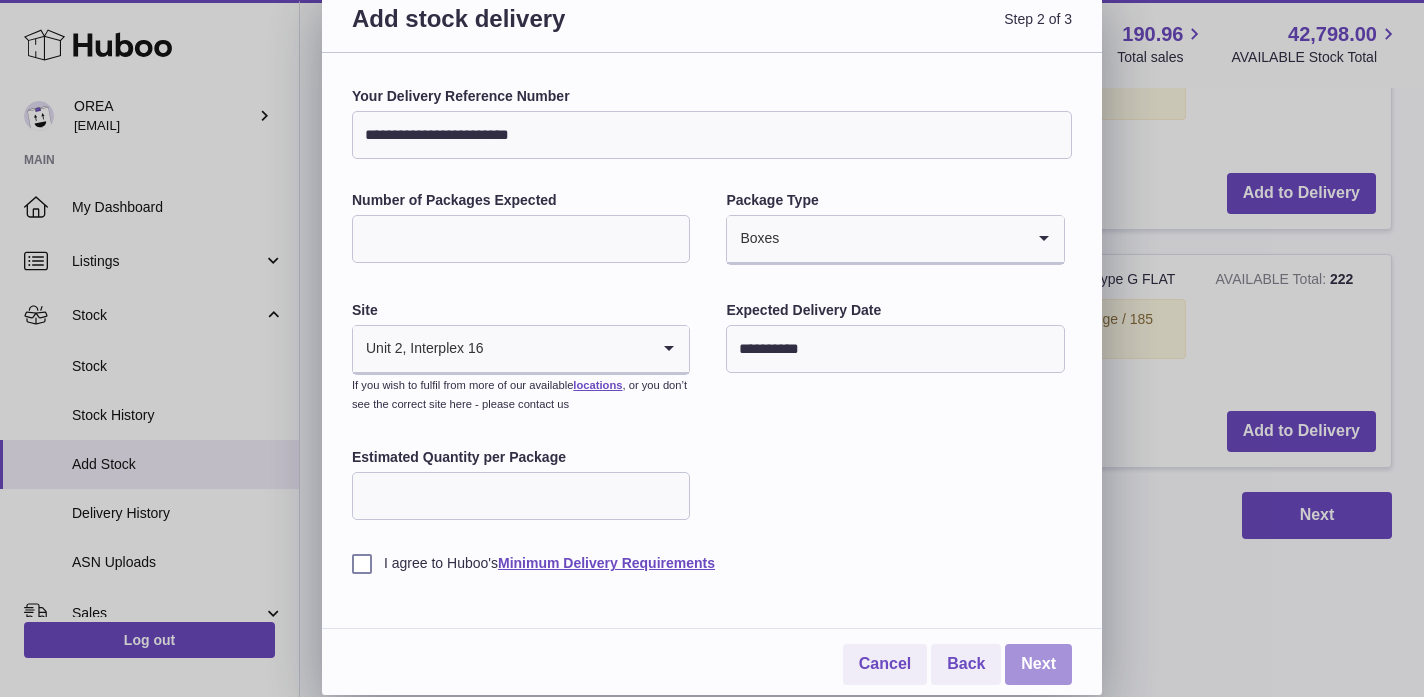 click on "Next" at bounding box center [1038, 664] 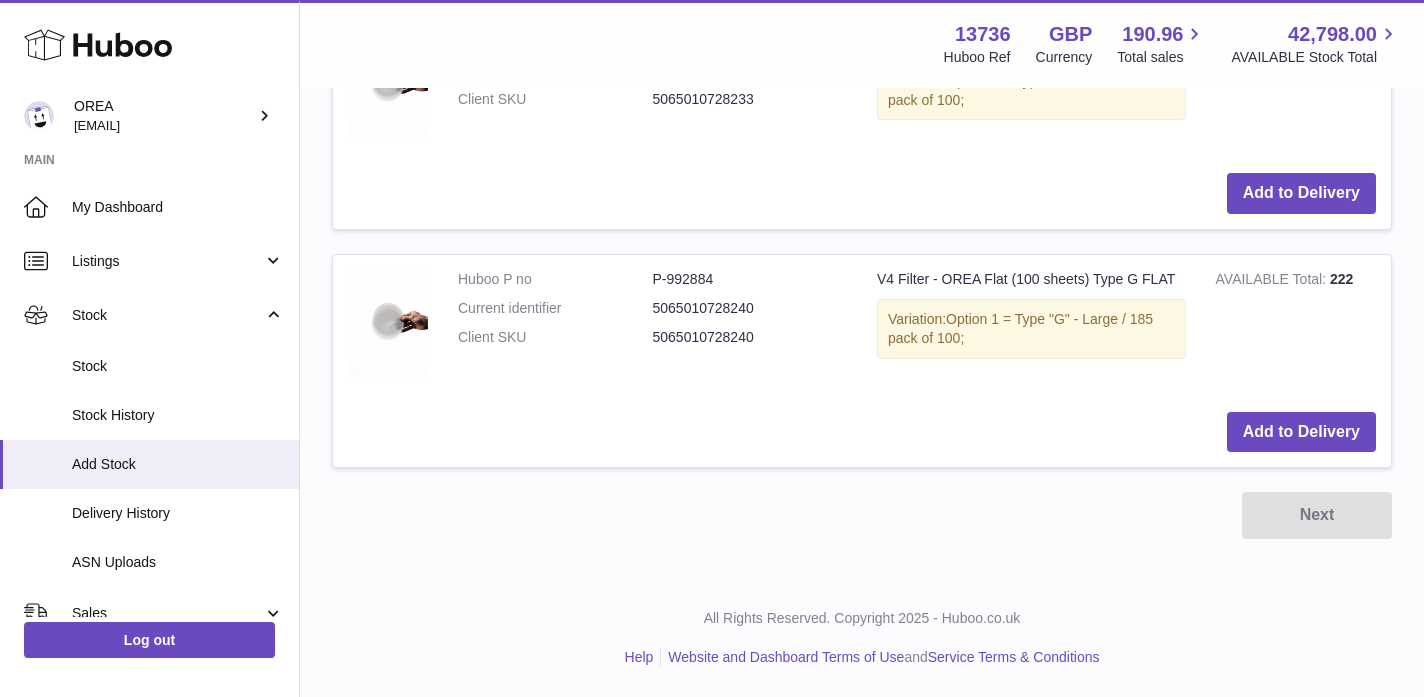 scroll, scrollTop: 1599, scrollLeft: 0, axis: vertical 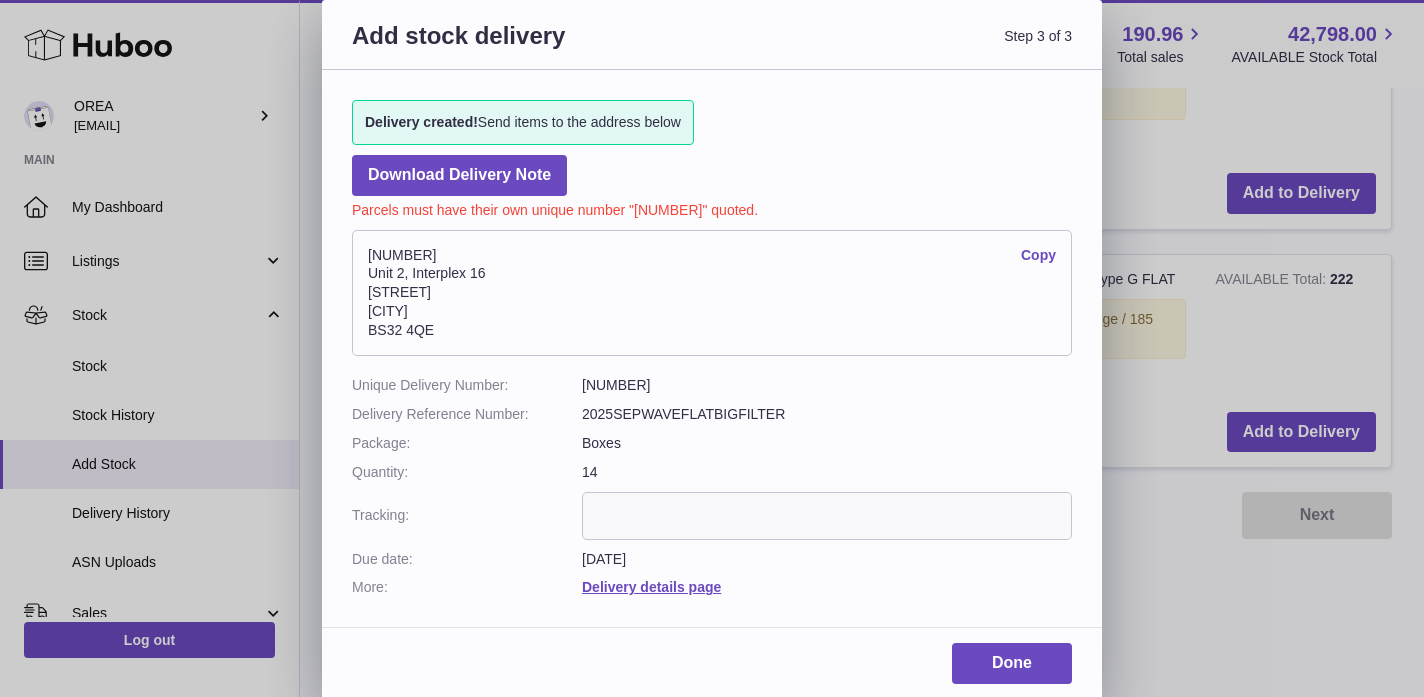 drag, startPoint x: 363, startPoint y: 246, endPoint x: 444, endPoint y: 333, distance: 118.869675 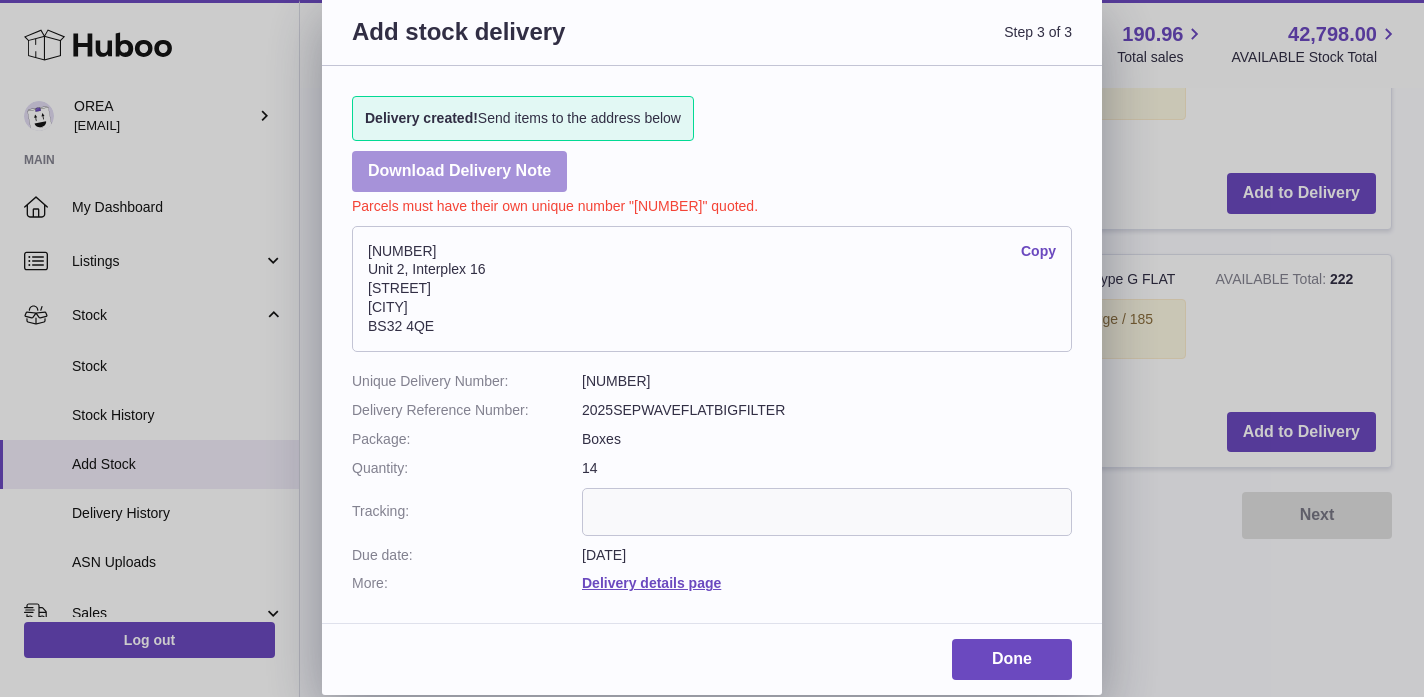 click on "Download Delivery Note" at bounding box center [459, 171] 